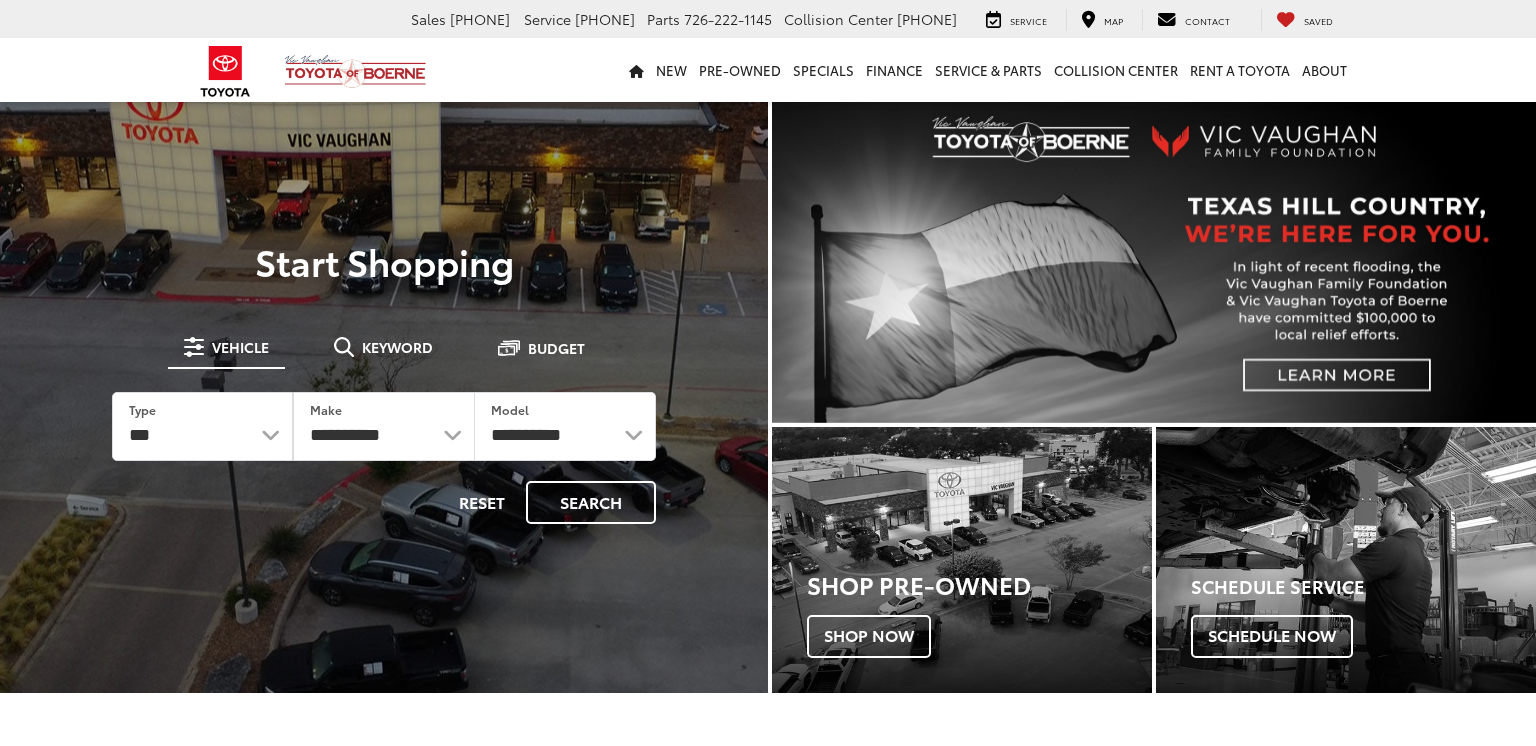 scroll, scrollTop: 0, scrollLeft: 0, axis: both 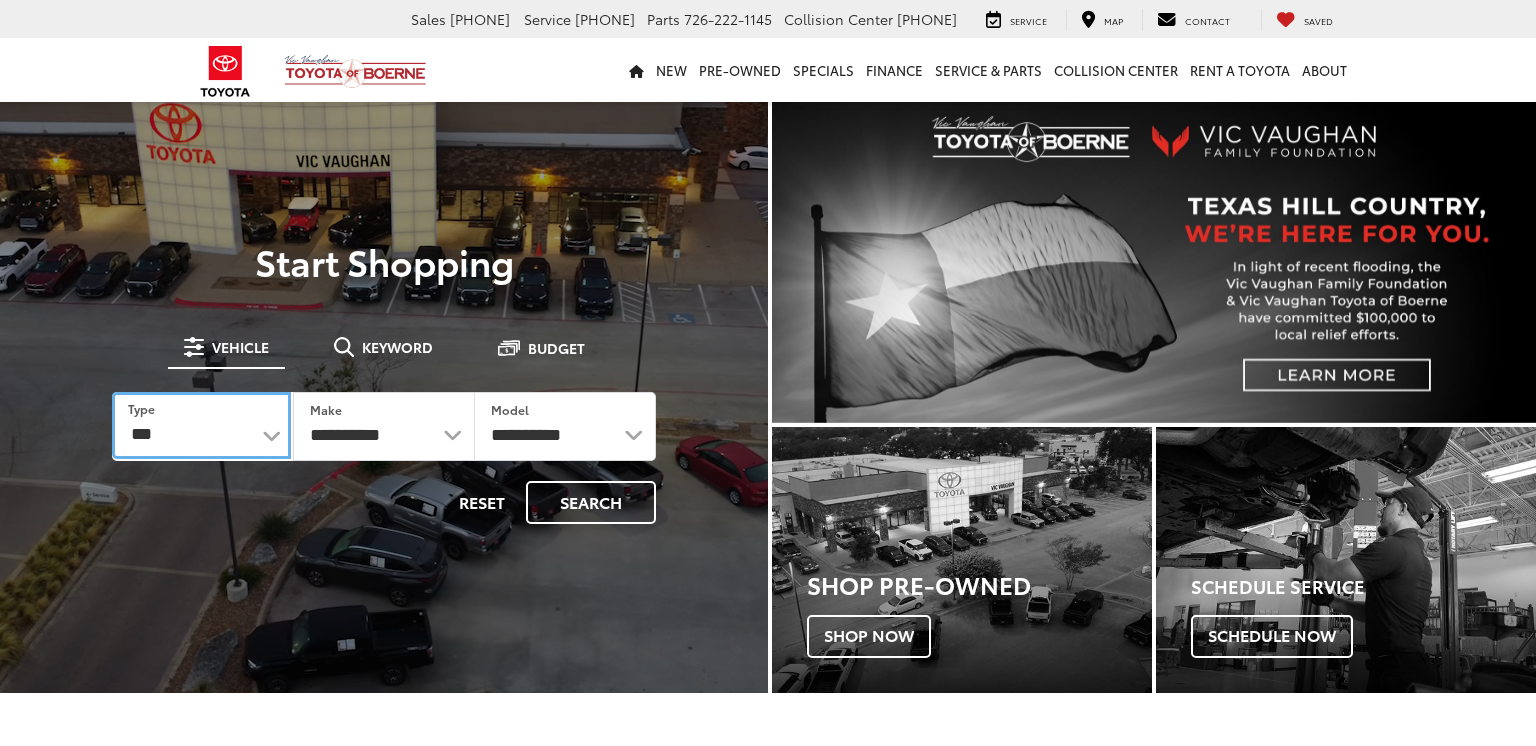 click on "***
***
****
*********" at bounding box center (201, 425) 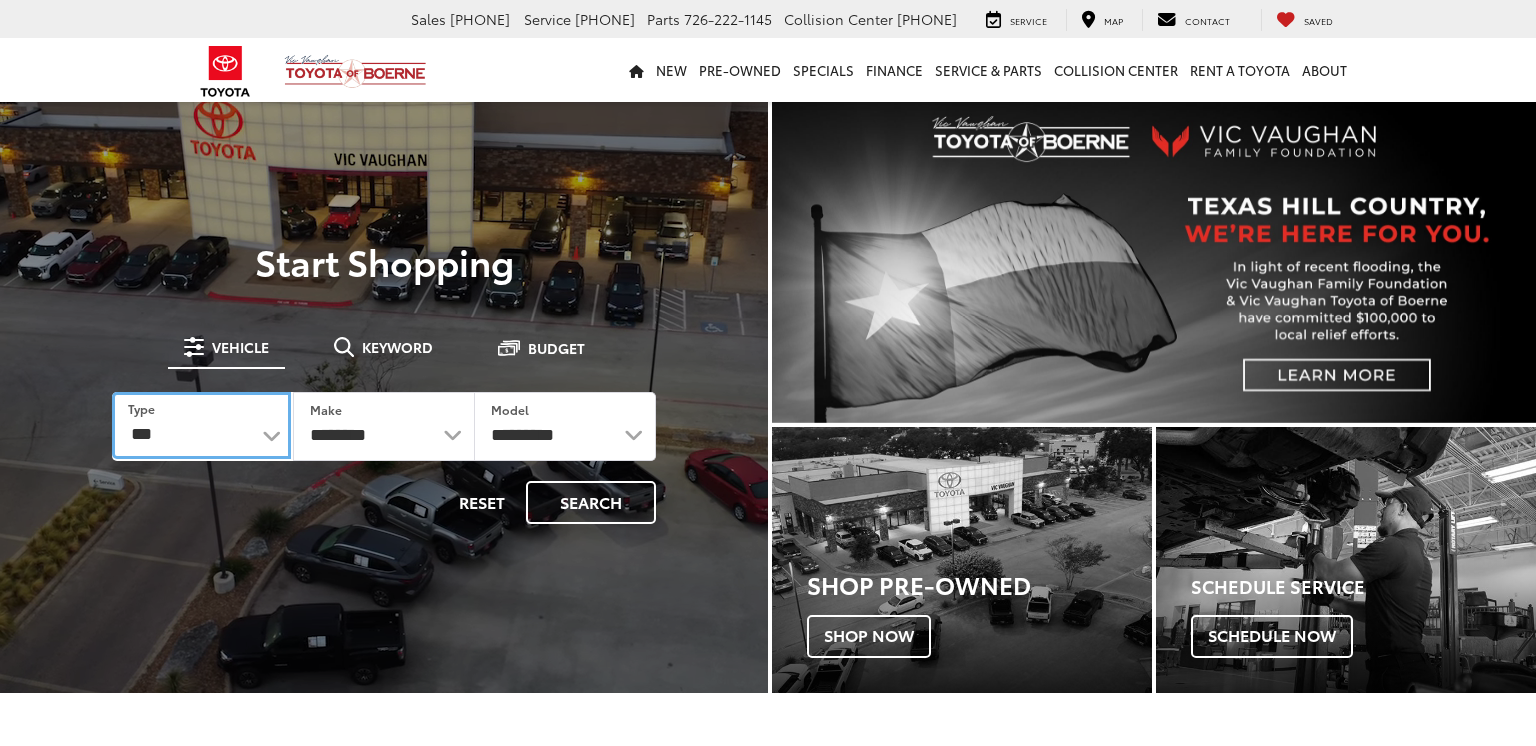 click on "***
***
****
*********" at bounding box center [201, 425] 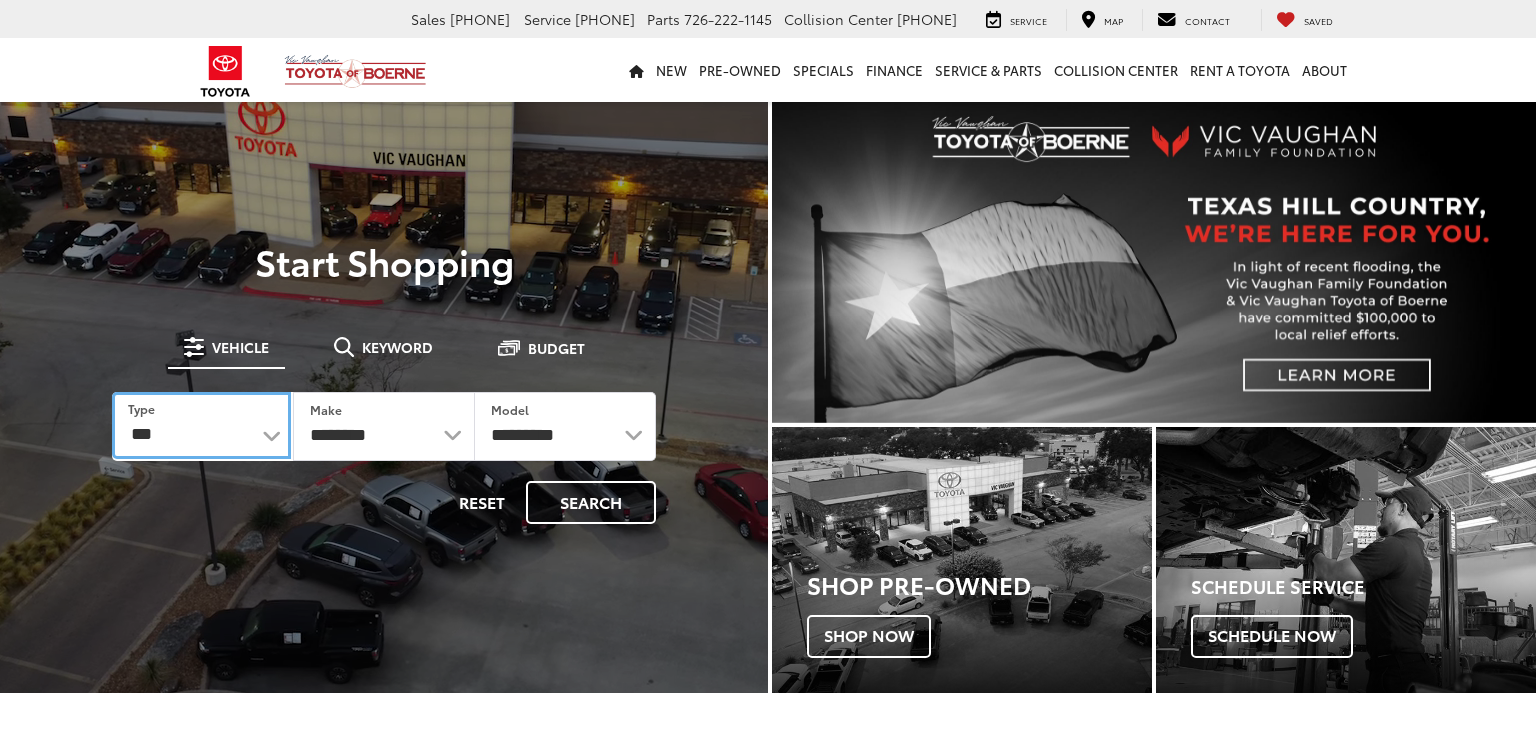 click on "***
***
****
*********" at bounding box center [201, 425] 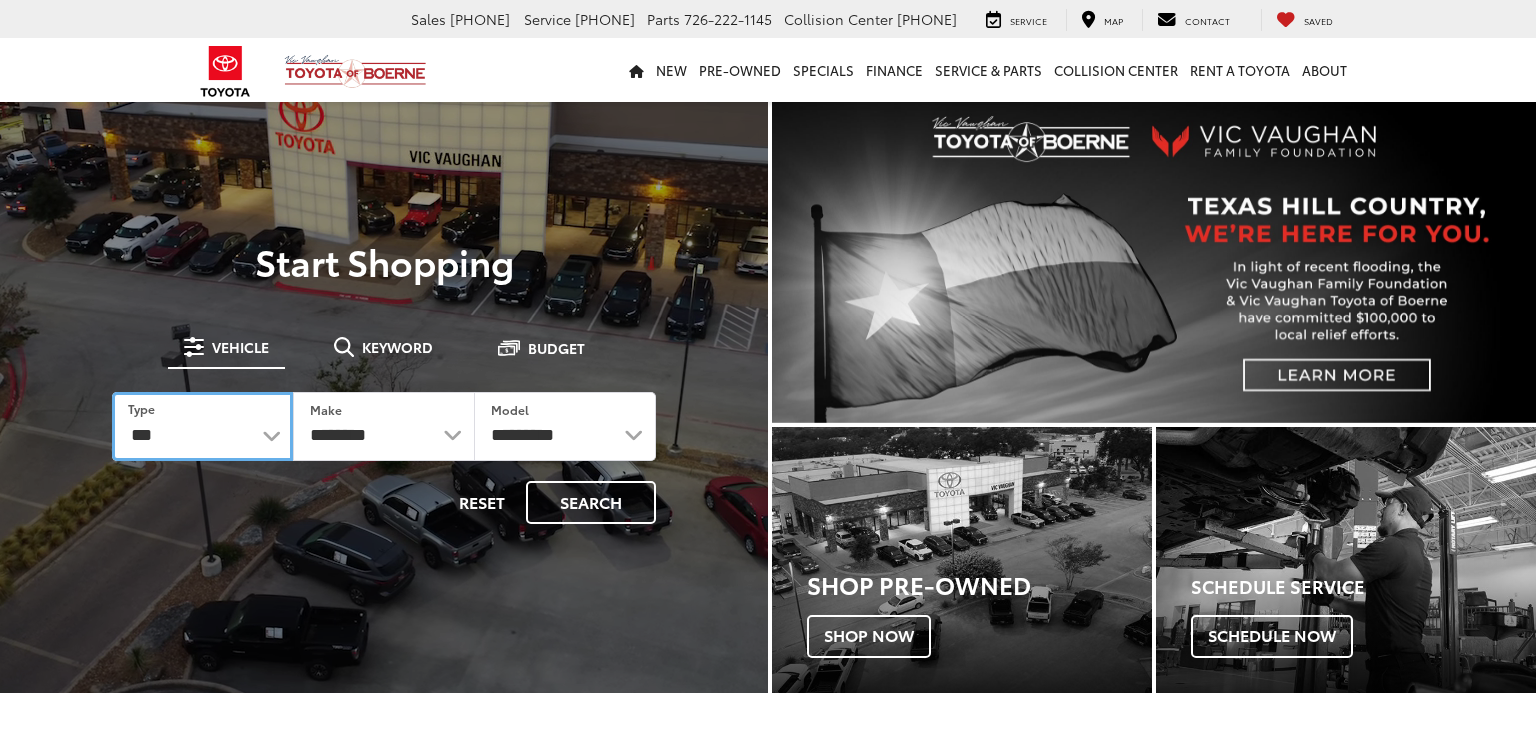click on "***
***
****
*********" at bounding box center [202, 426] 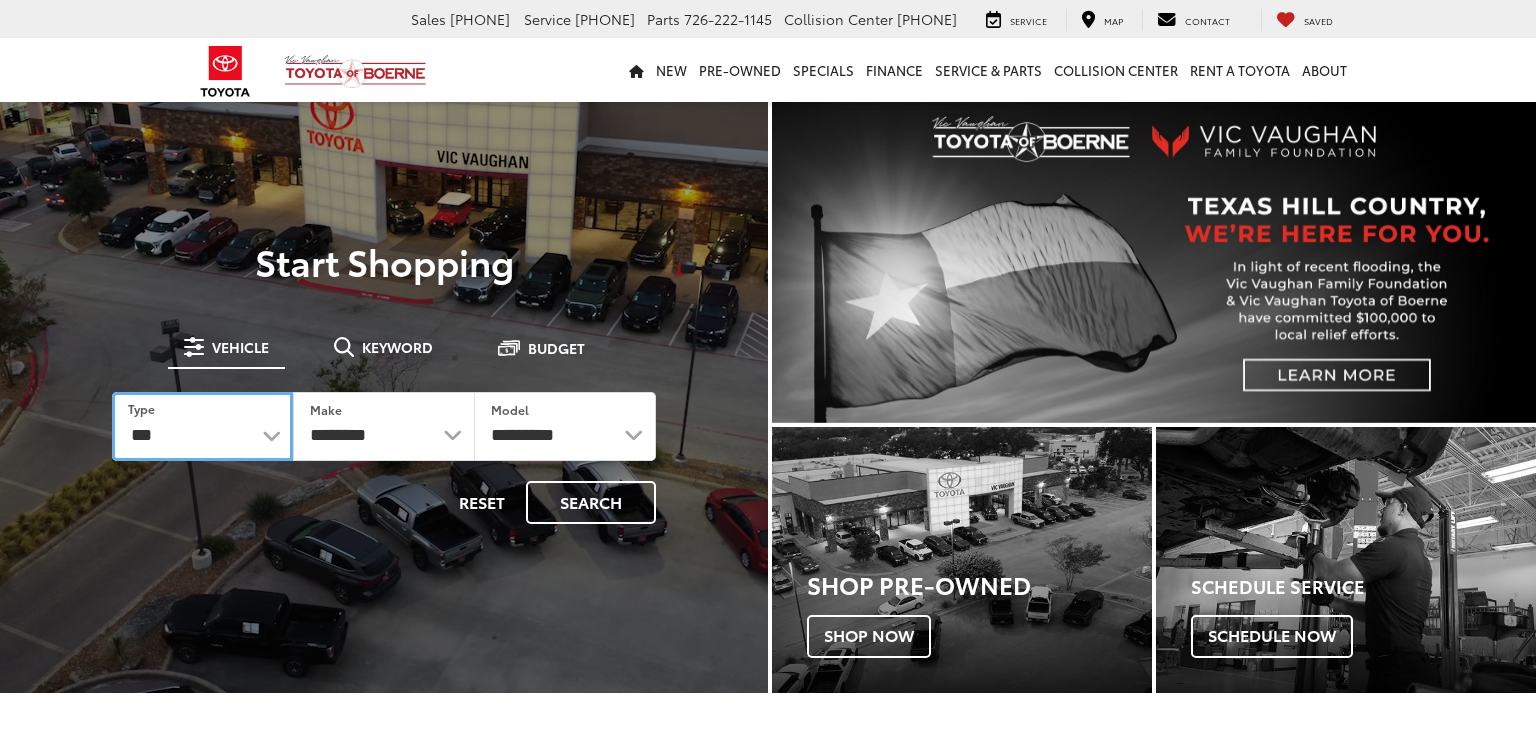 click on "***
***
****
*********" at bounding box center (202, 426) 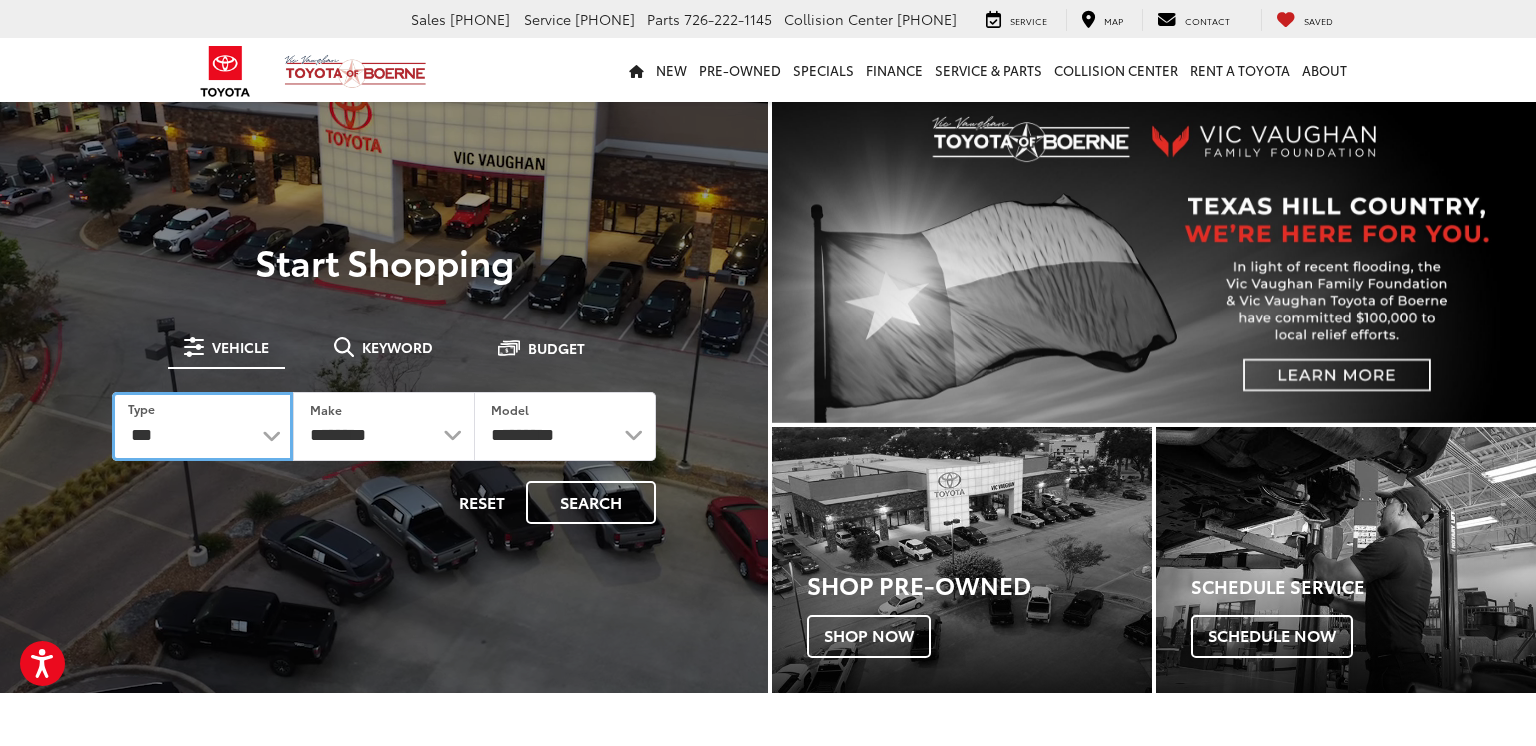 select on "******" 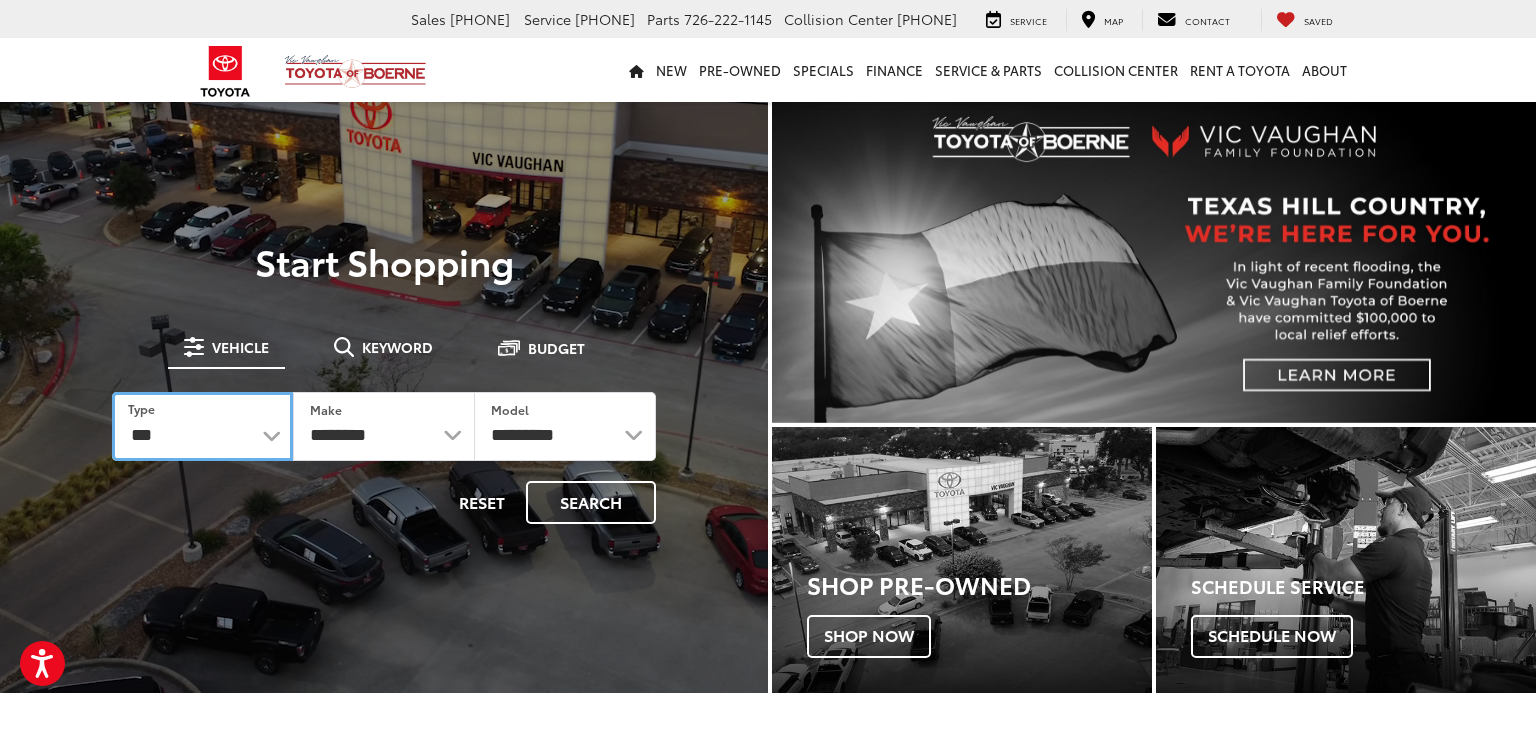 click on "***
***
****
*********" at bounding box center [202, 426] 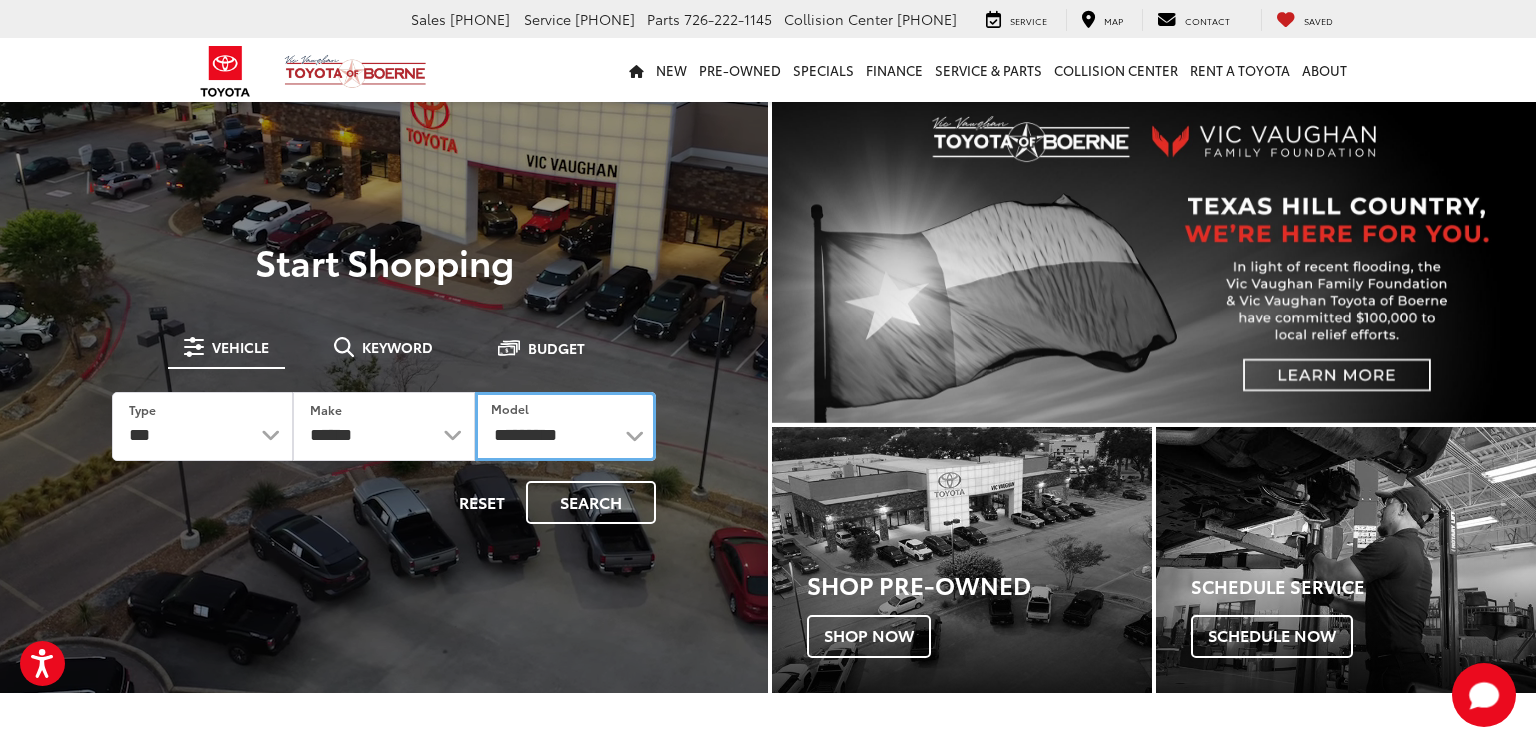 click on "**********" at bounding box center [565, 426] 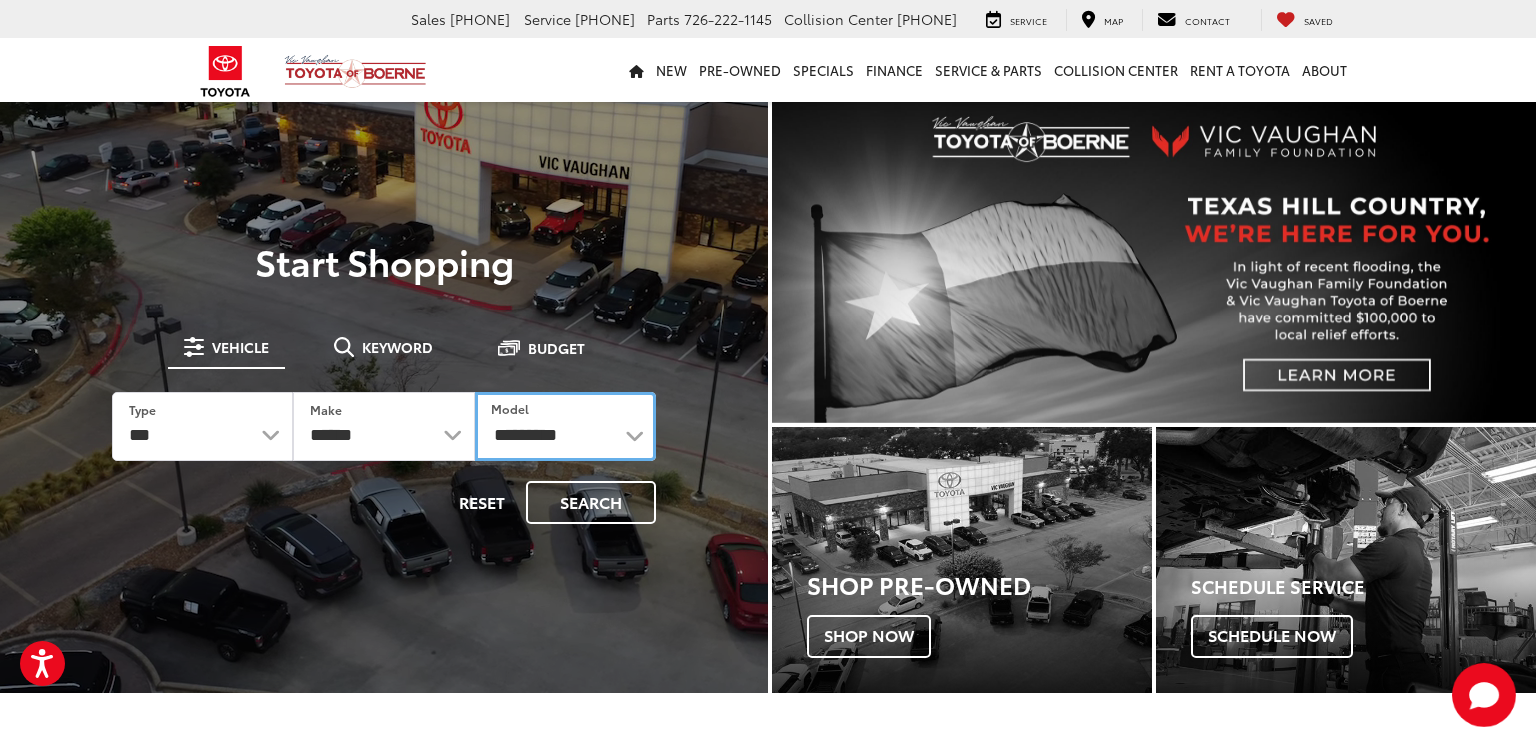 select on "******" 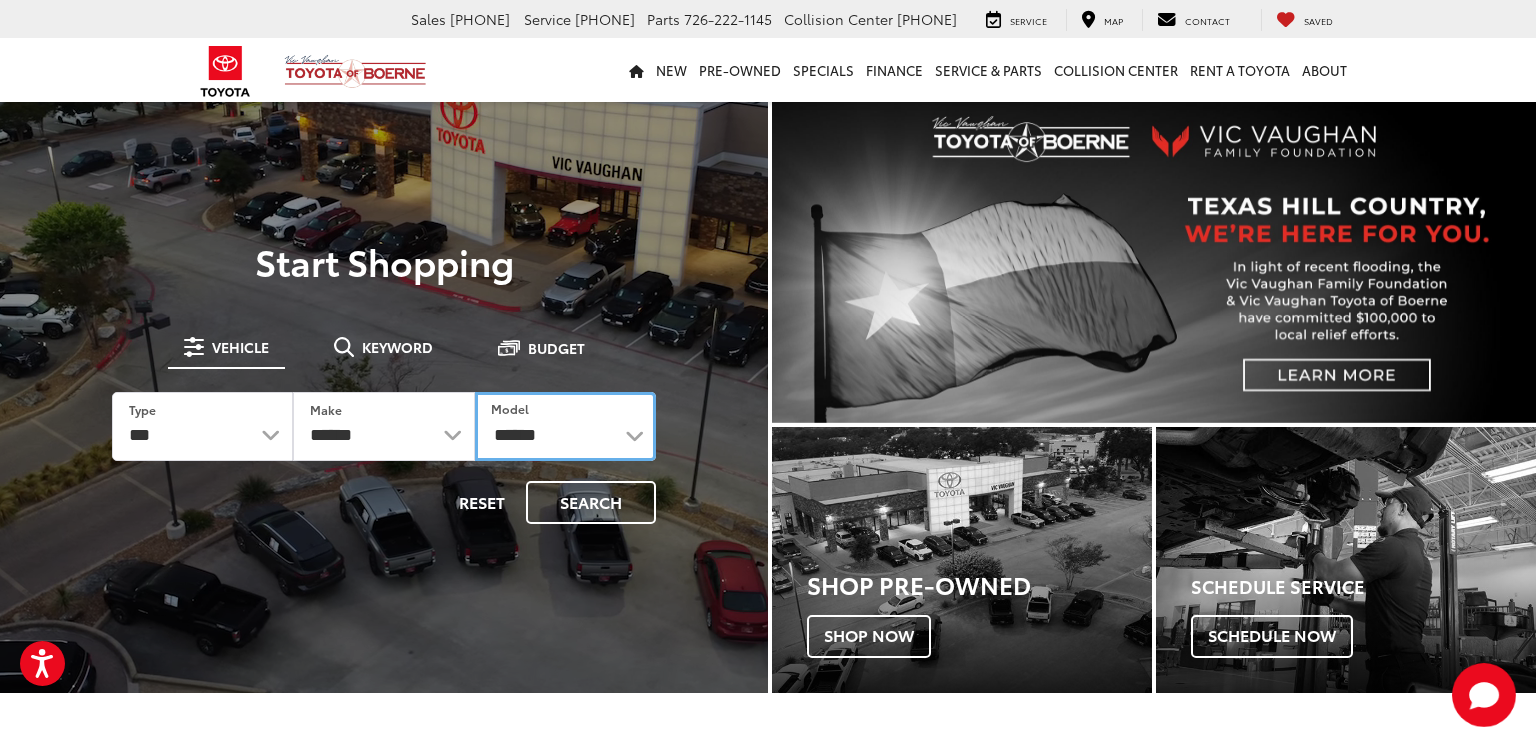 click on "**********" at bounding box center (565, 426) 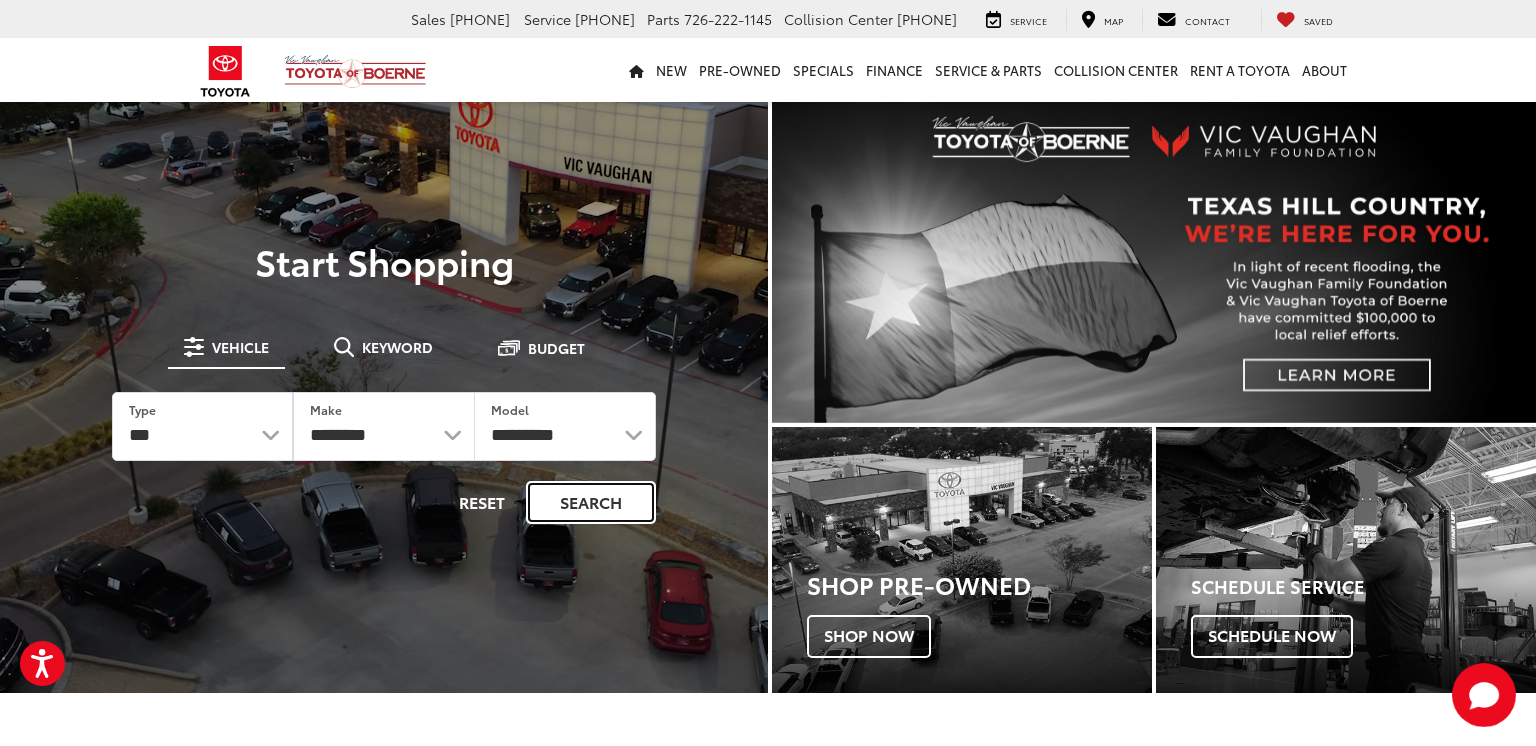 click on "Search" at bounding box center [591, 502] 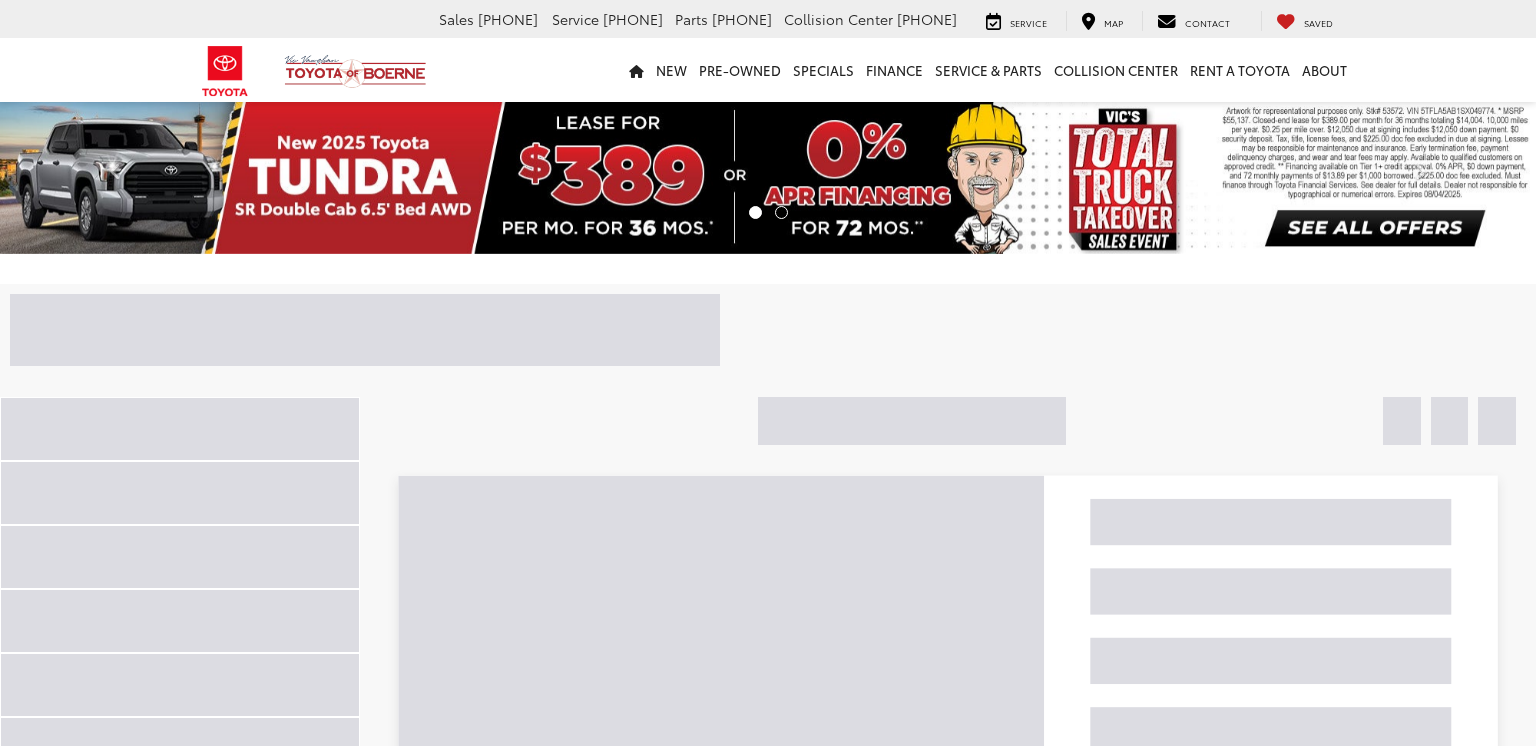 scroll, scrollTop: 0, scrollLeft: 0, axis: both 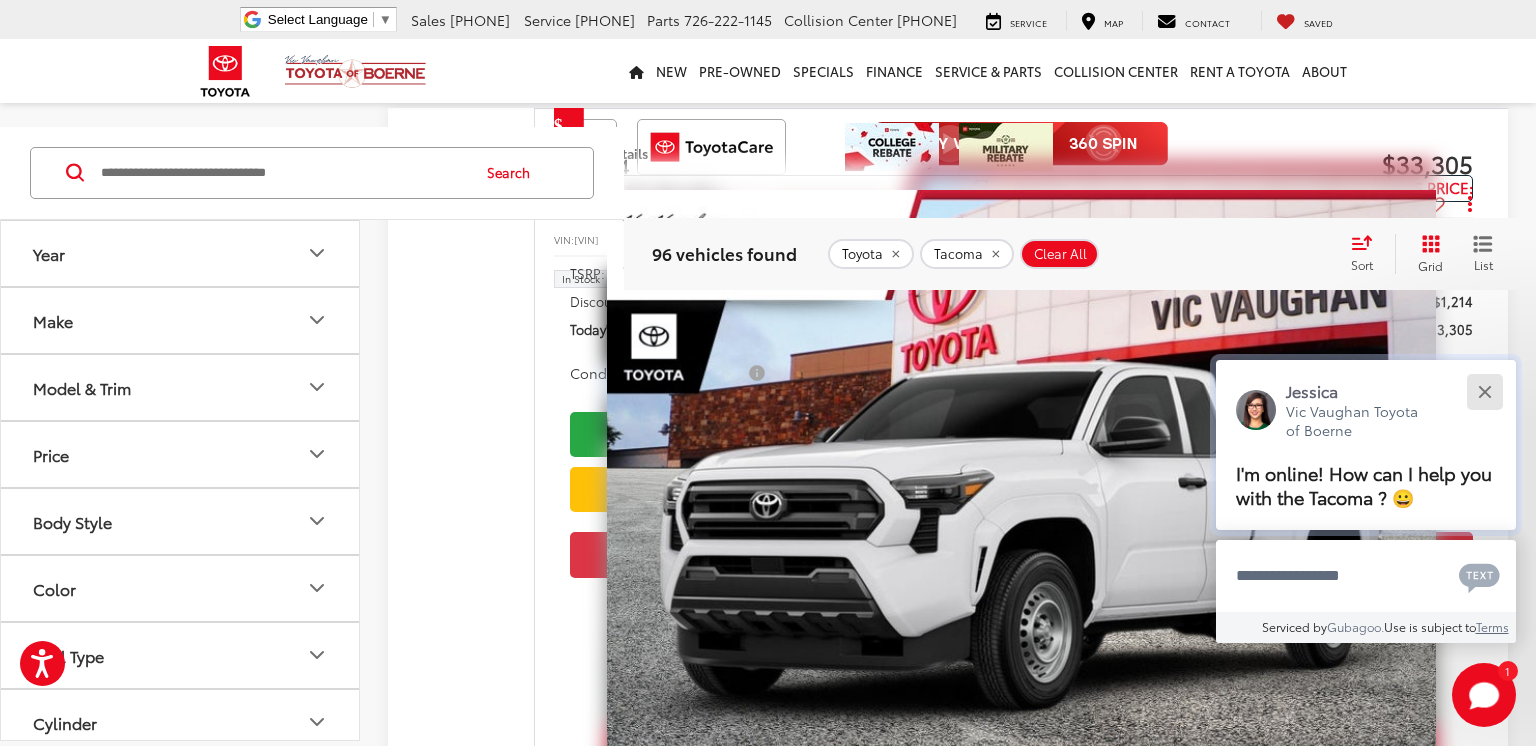 click at bounding box center (1484, 391) 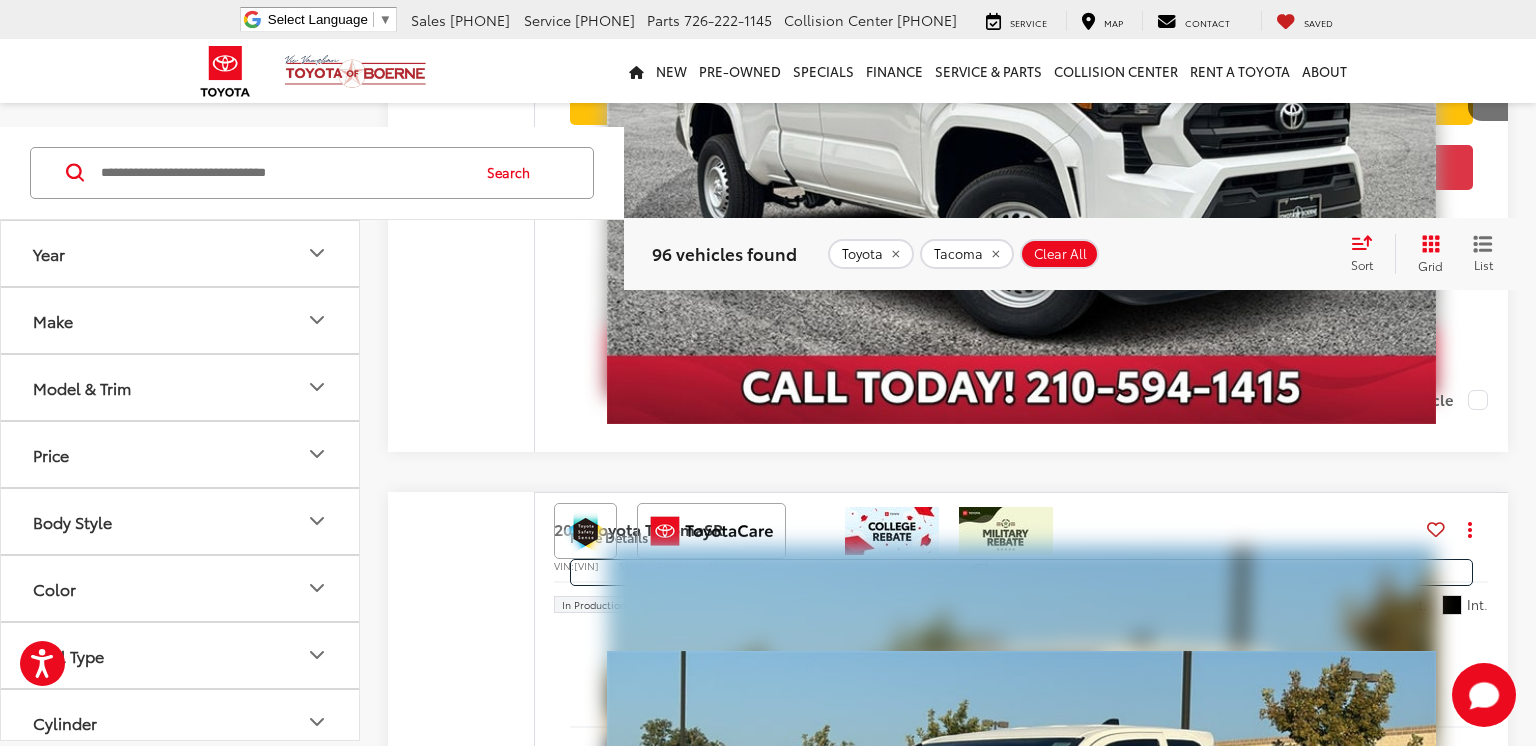 scroll, scrollTop: 1474, scrollLeft: 0, axis: vertical 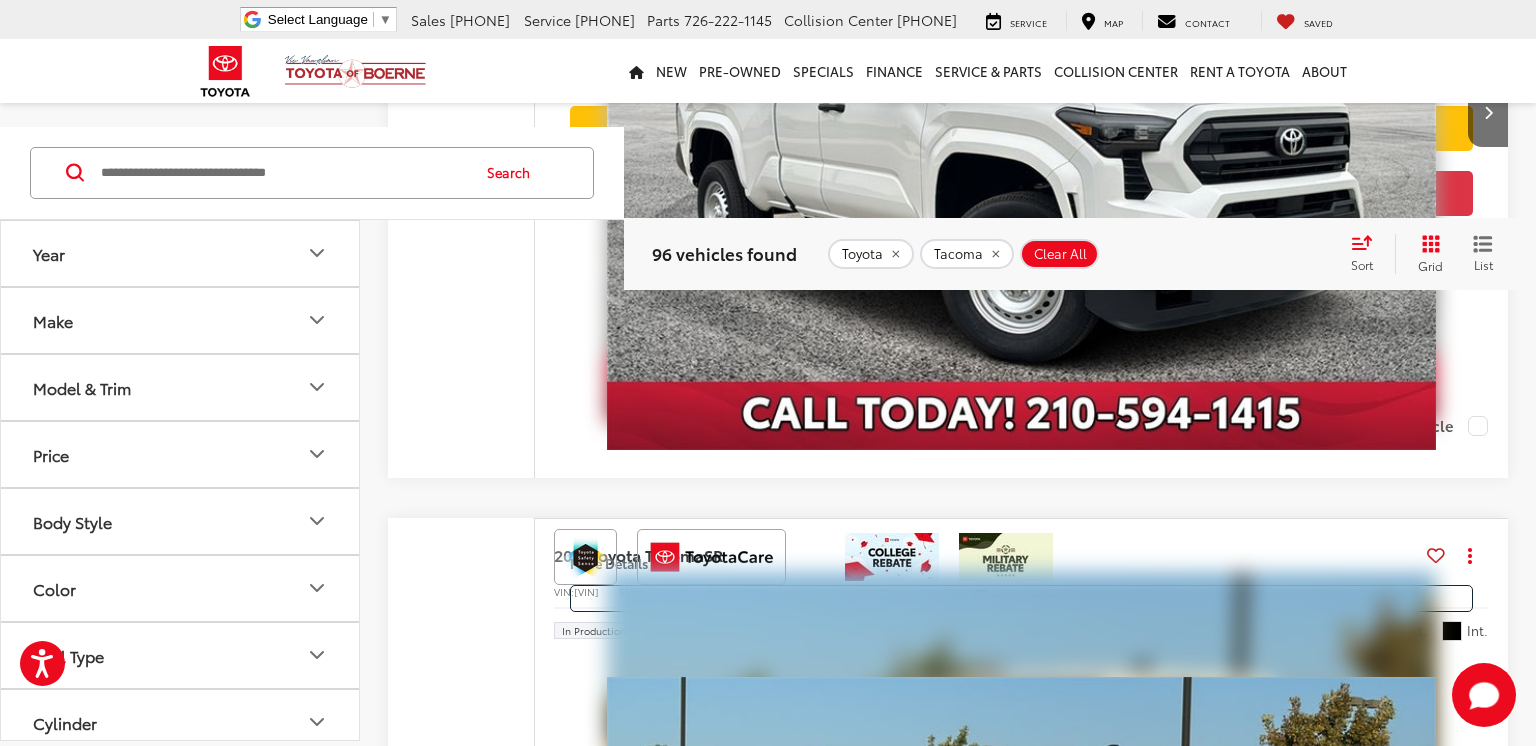 click at bounding box center [317, 722] 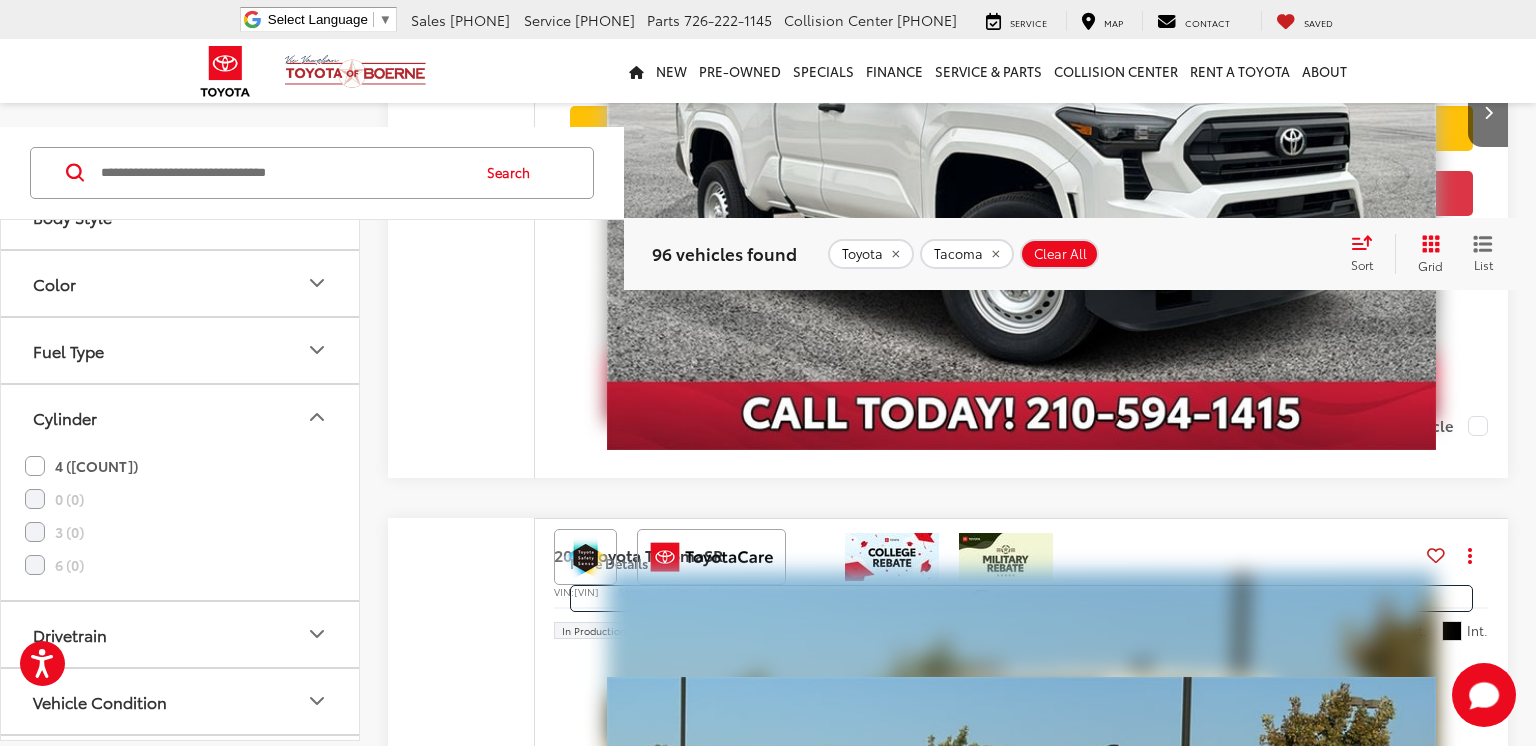 scroll, scrollTop: 307, scrollLeft: 0, axis: vertical 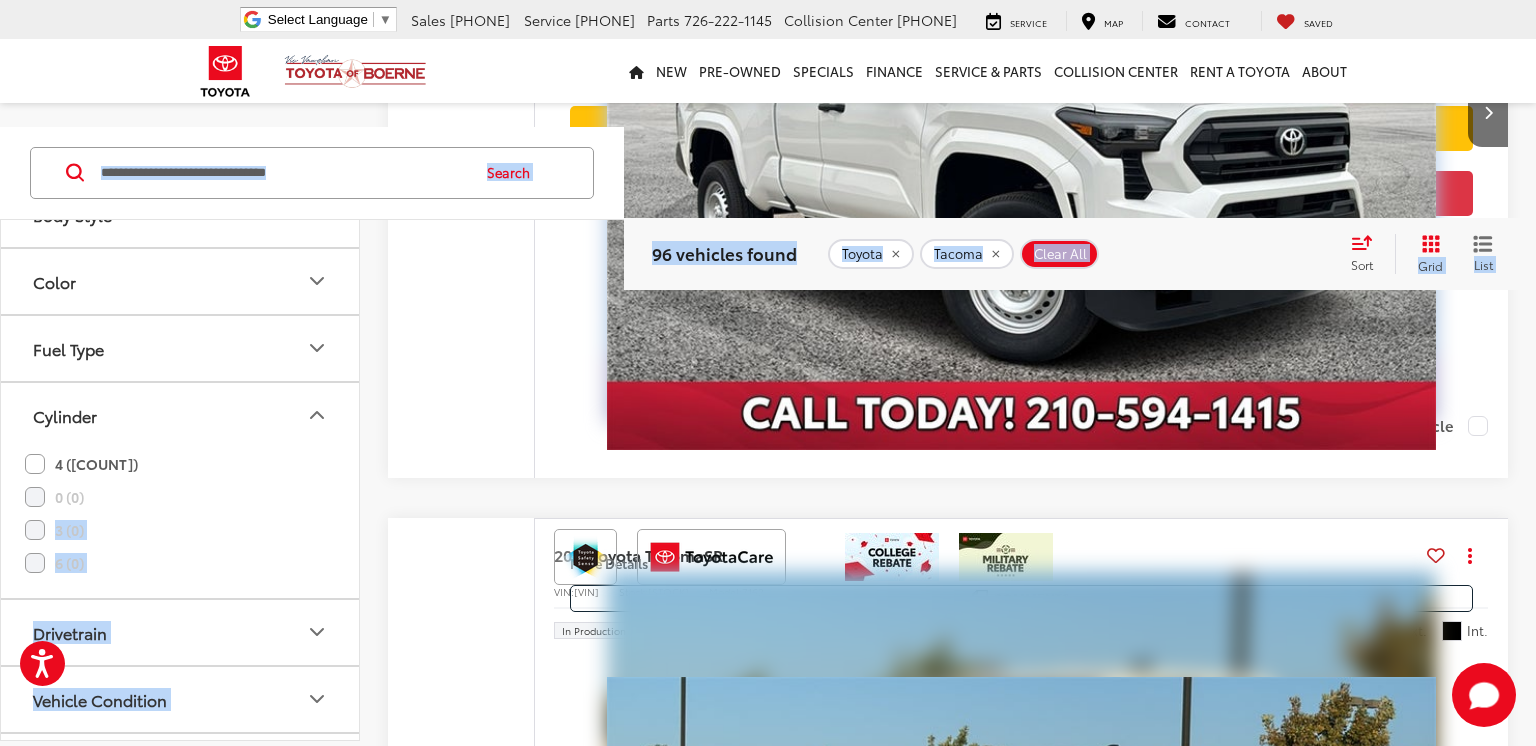 drag, startPoint x: 359, startPoint y: 498, endPoint x: 362, endPoint y: 475, distance: 23.194826 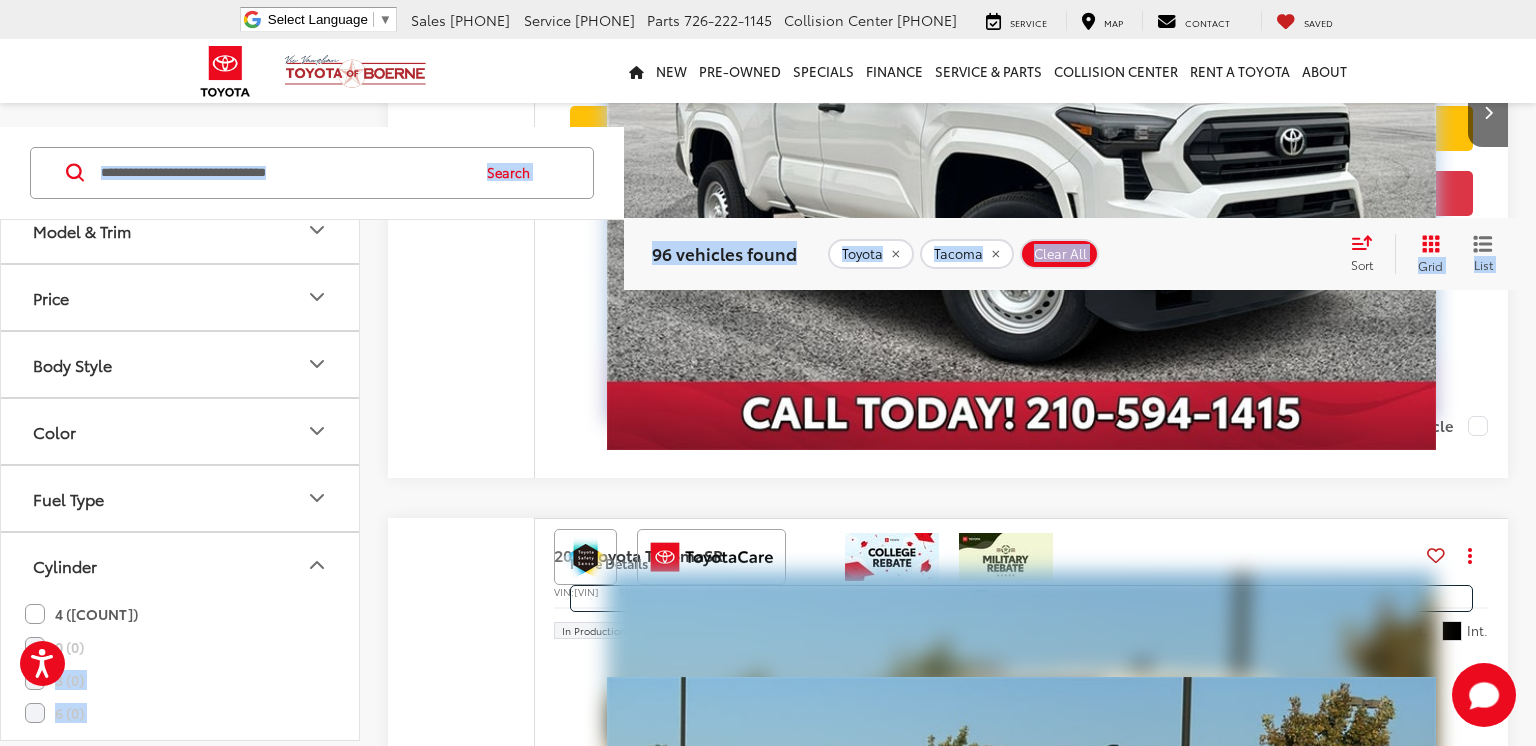 scroll, scrollTop: 144, scrollLeft: 0, axis: vertical 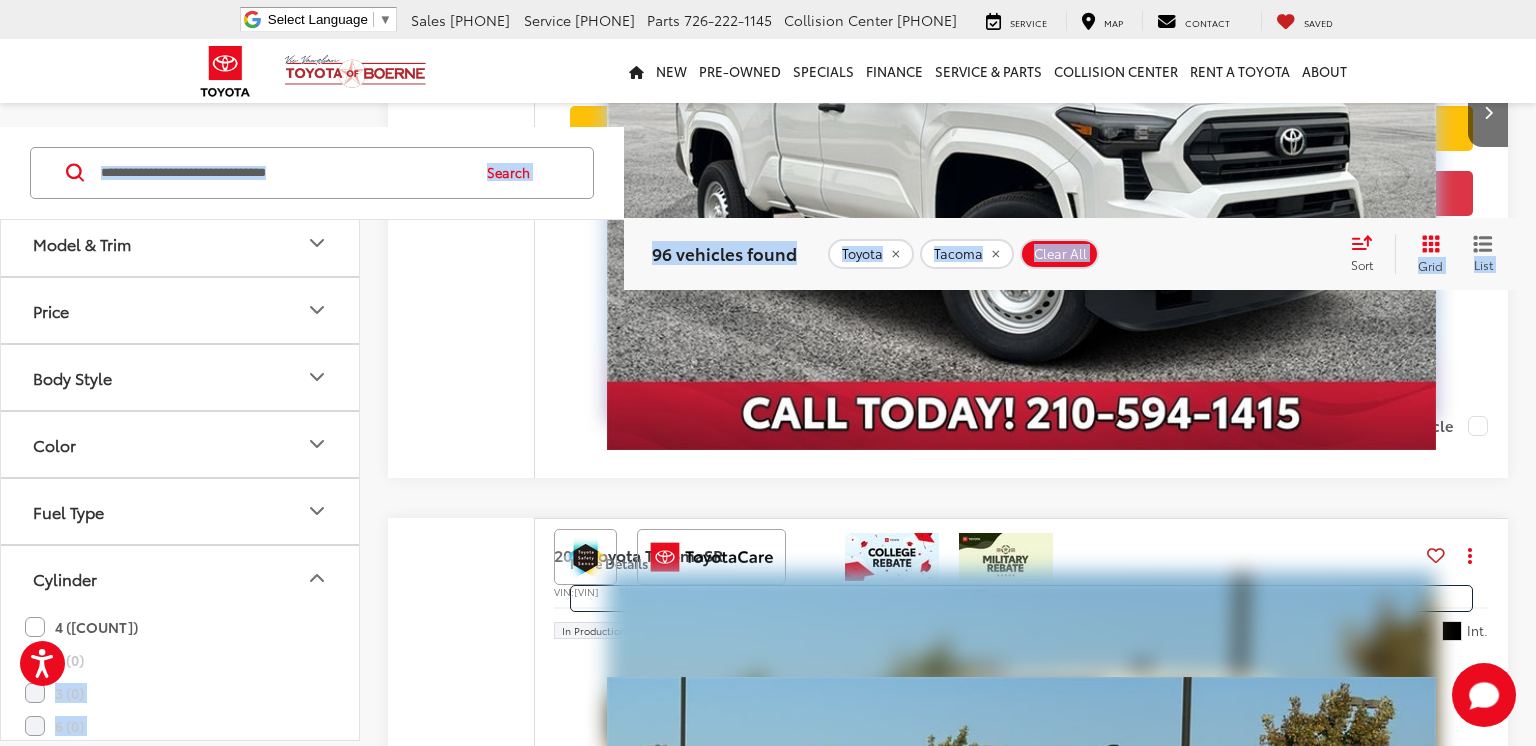 click at bounding box center (317, 444) 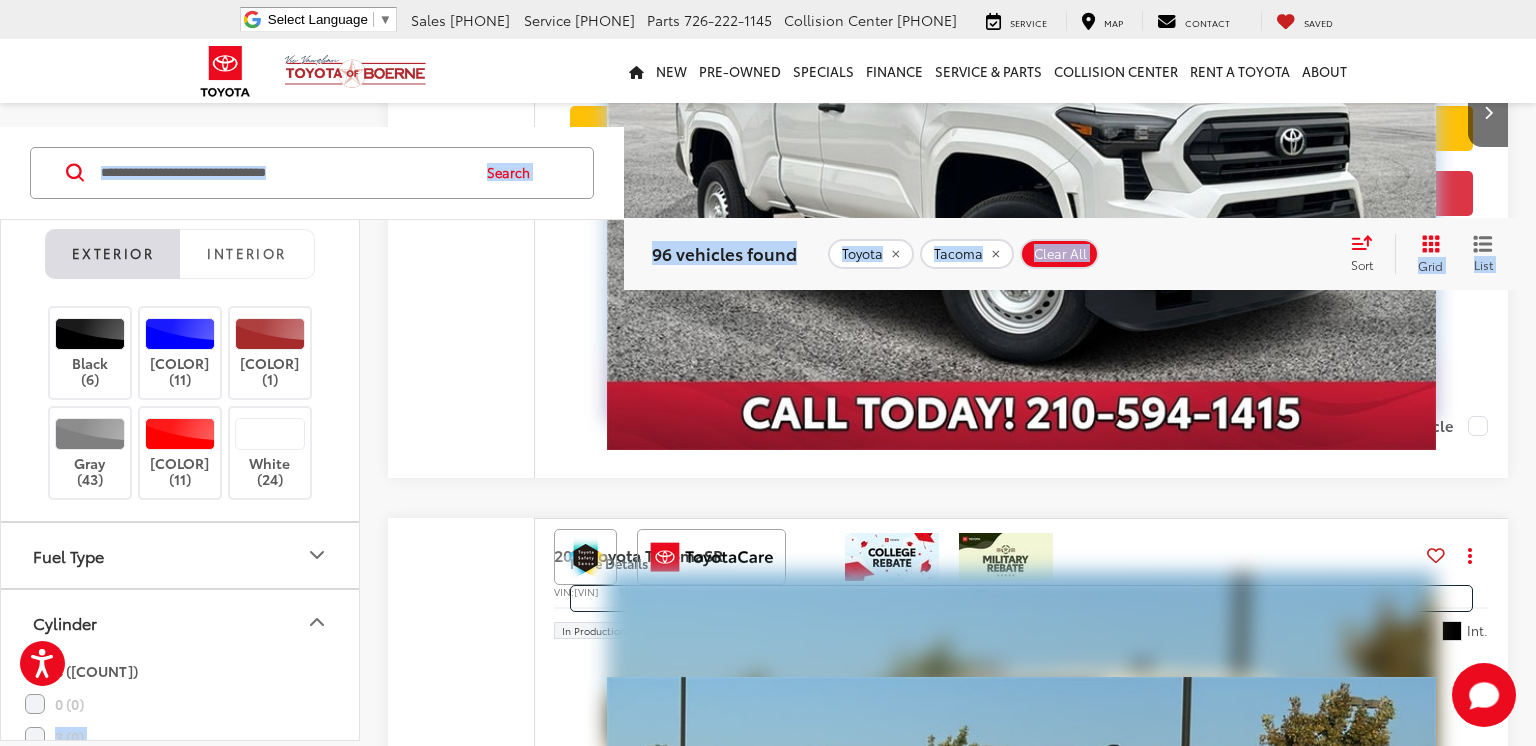 scroll, scrollTop: 338, scrollLeft: 0, axis: vertical 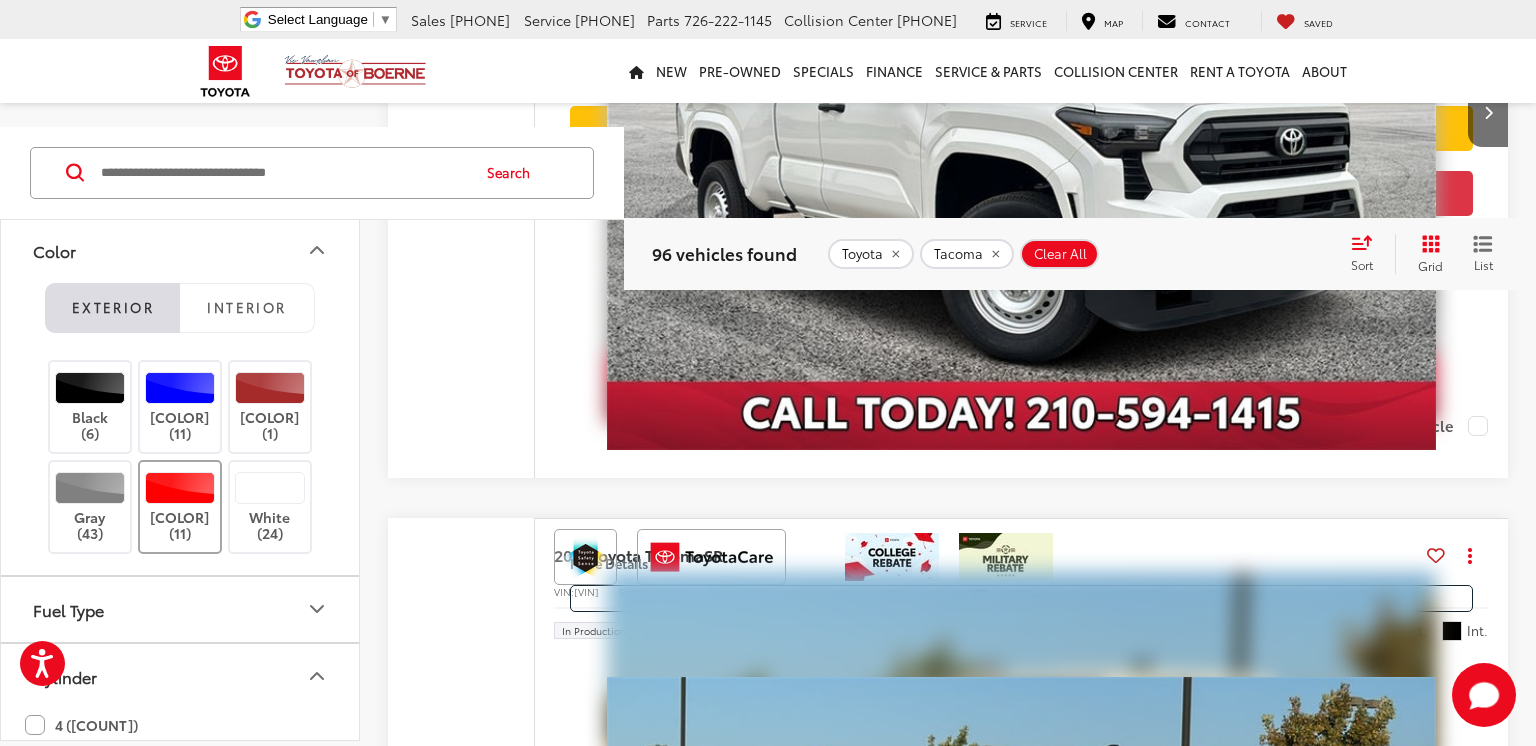click at bounding box center [180, 487] 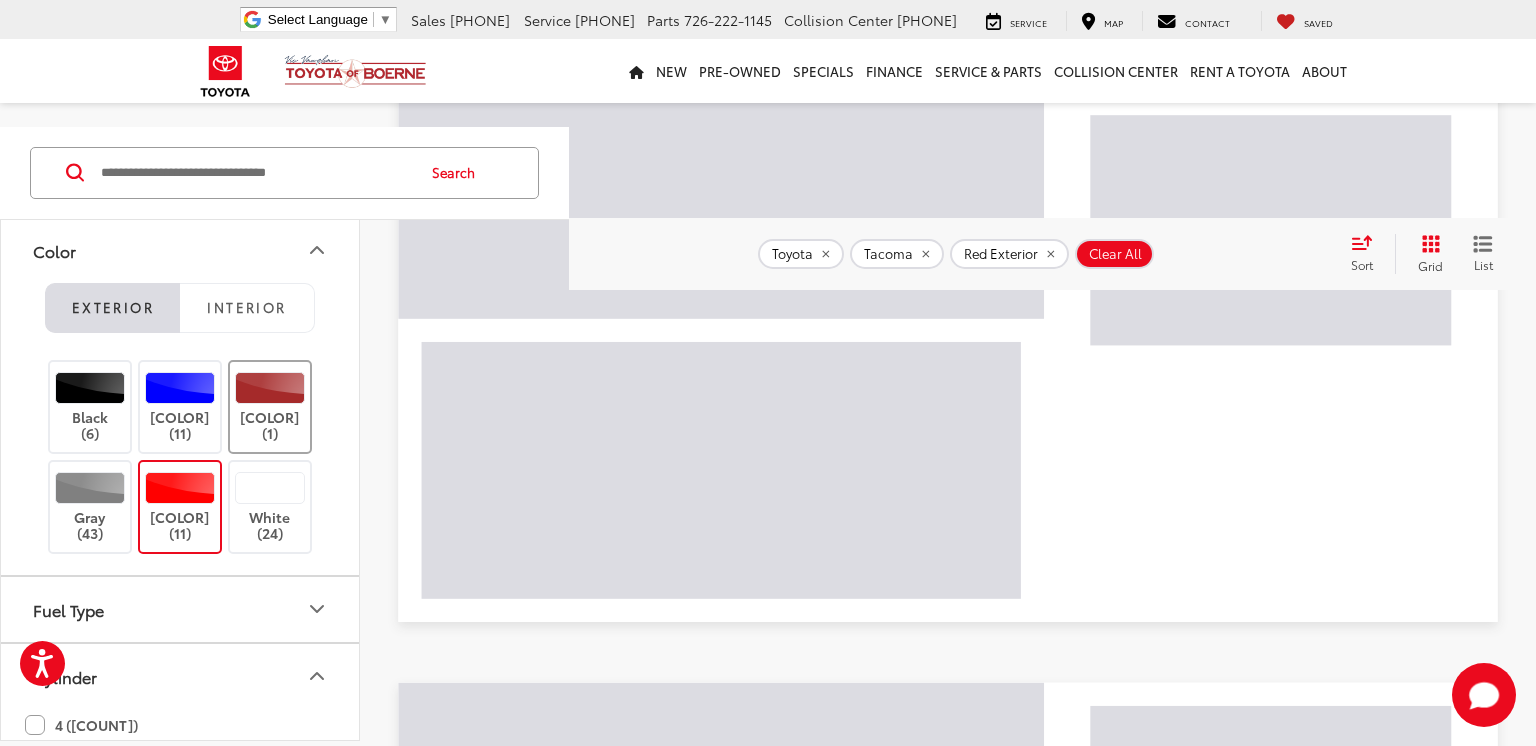 scroll, scrollTop: 156, scrollLeft: 0, axis: vertical 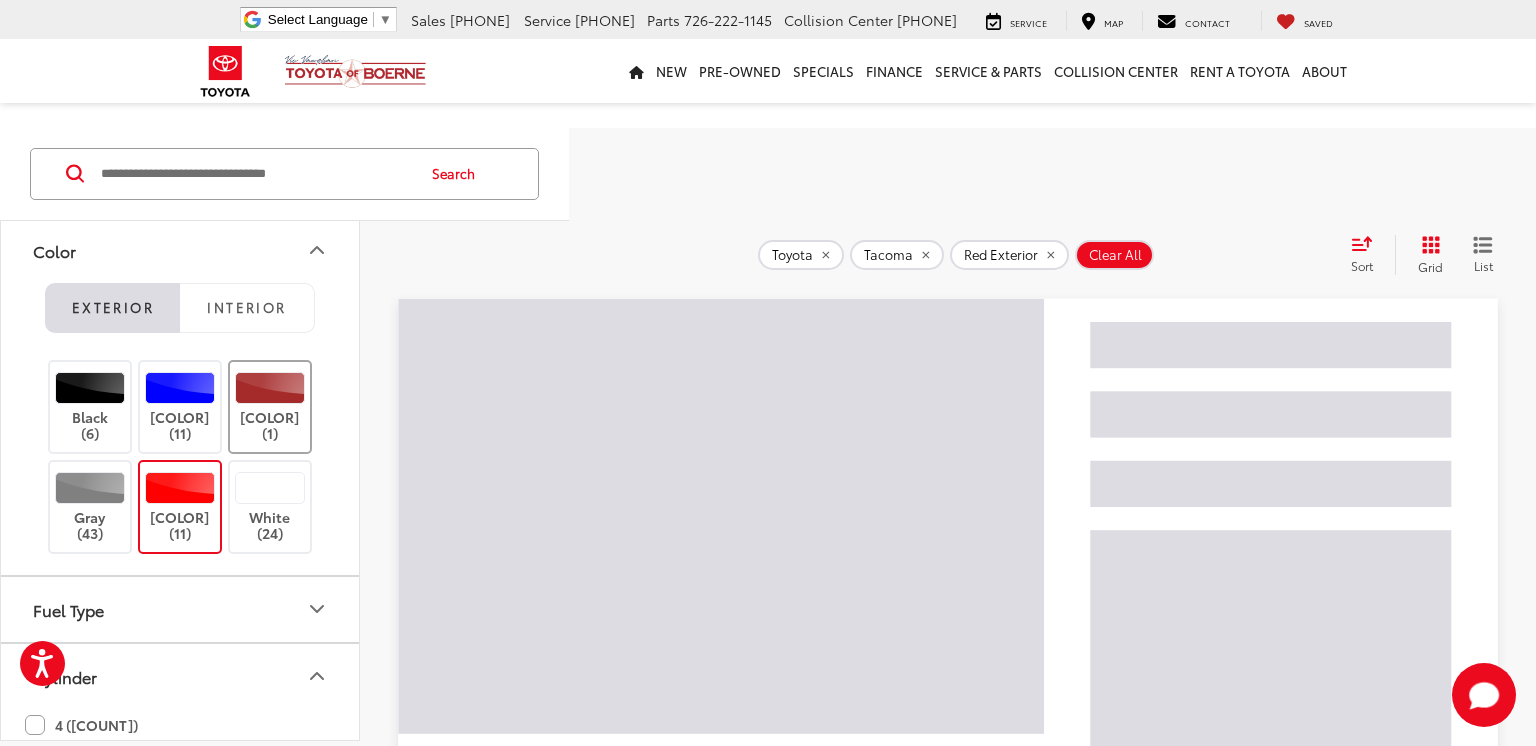 click at bounding box center (270, 388) 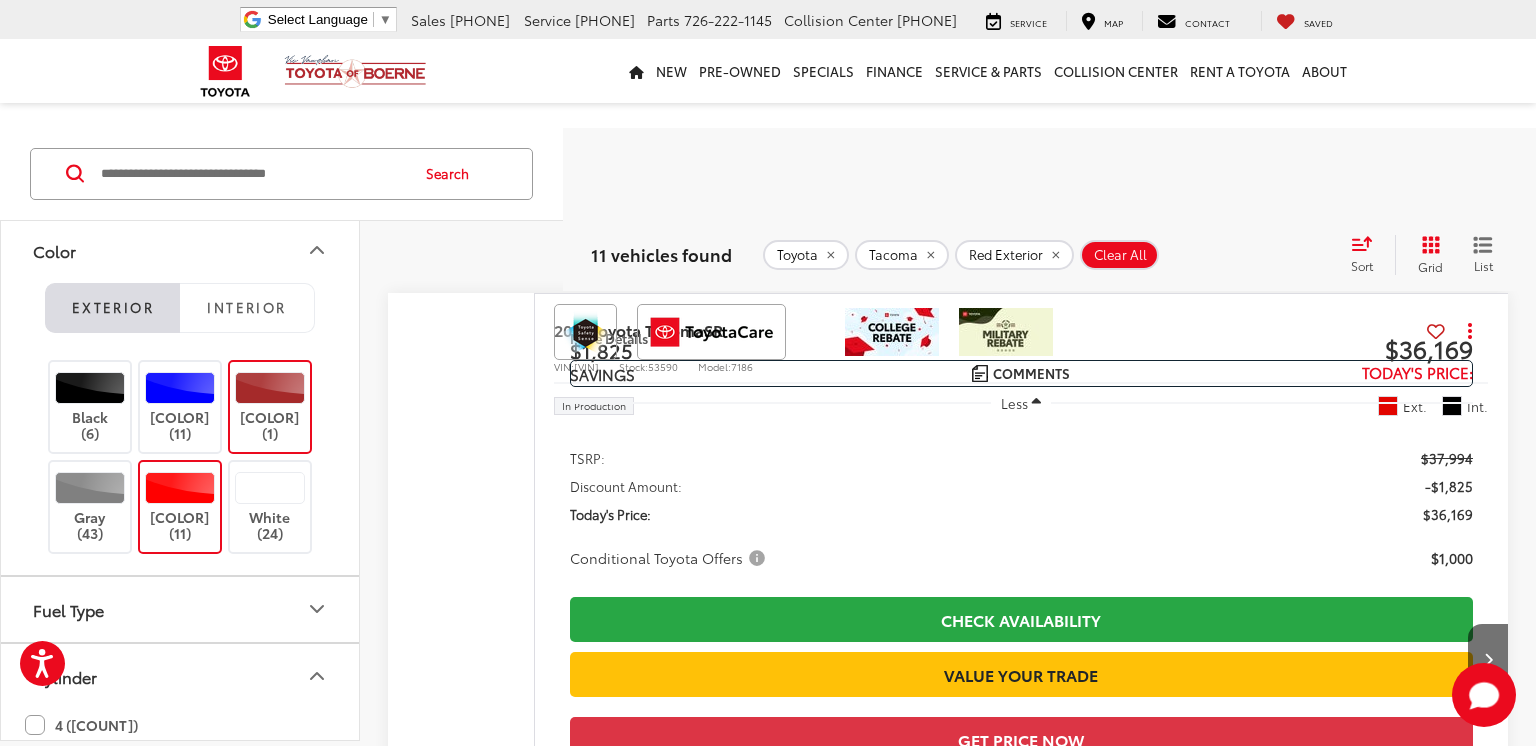 scroll, scrollTop: 0, scrollLeft: 0, axis: both 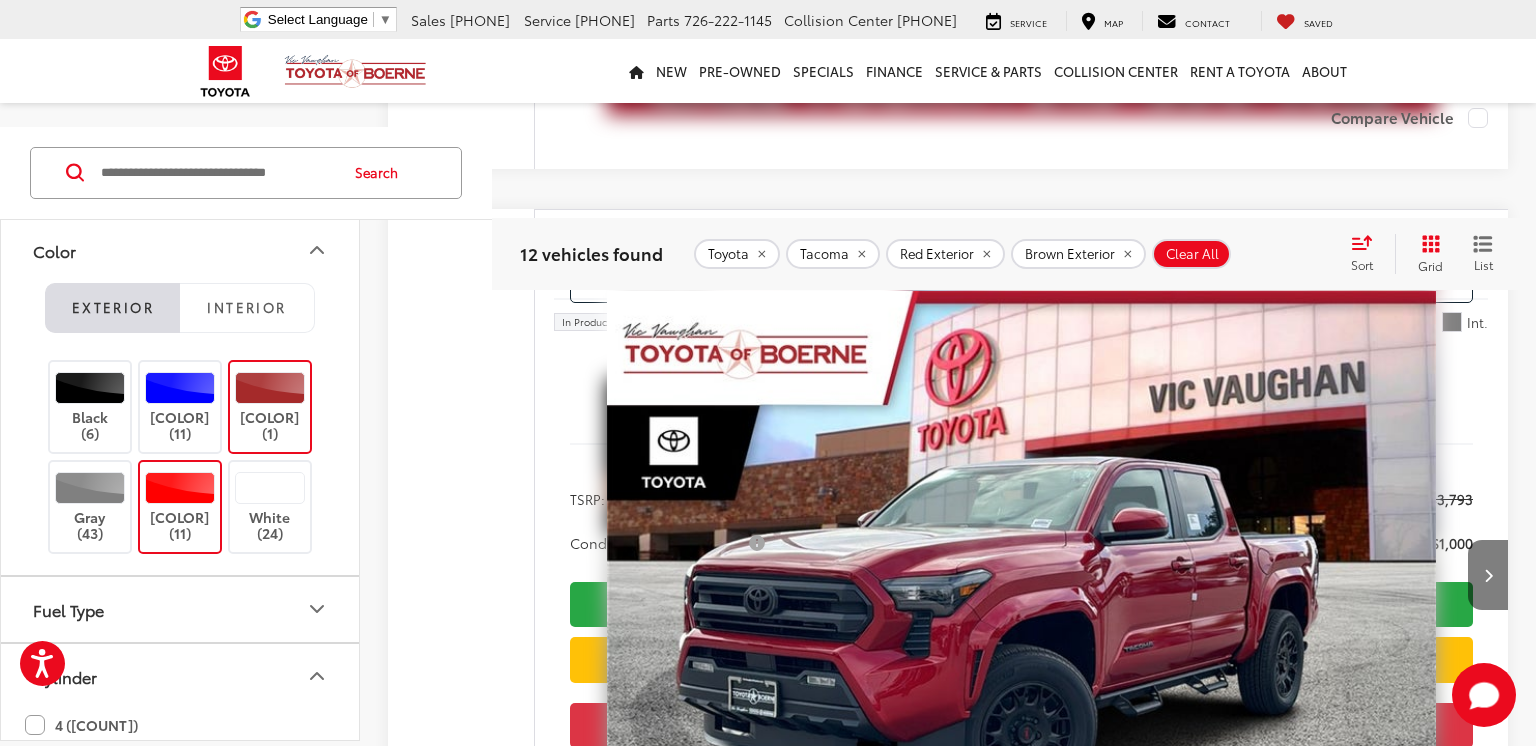 click at bounding box center (1488, 575) 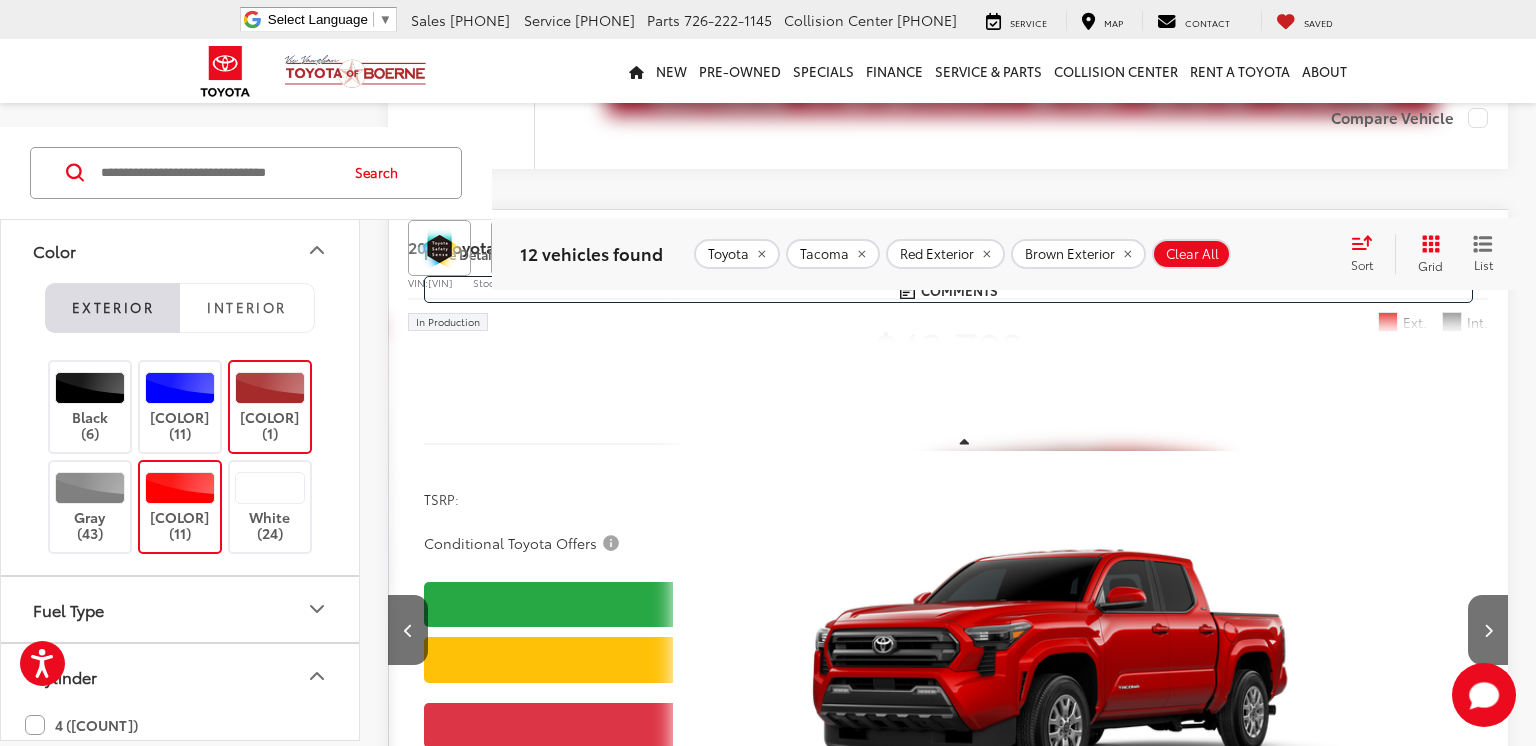 scroll, scrollTop: 0, scrollLeft: 1124, axis: horizontal 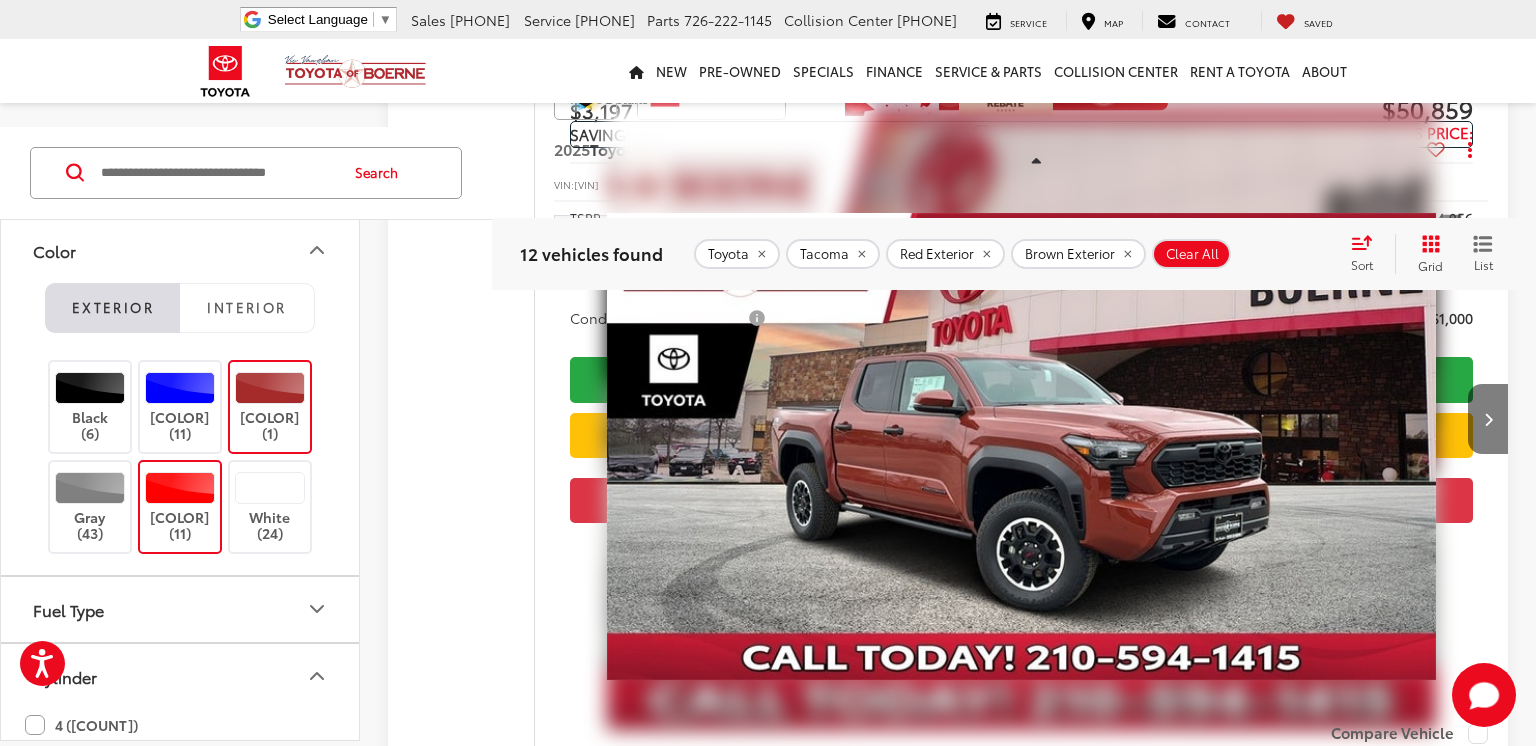 click at bounding box center (1488, 419) 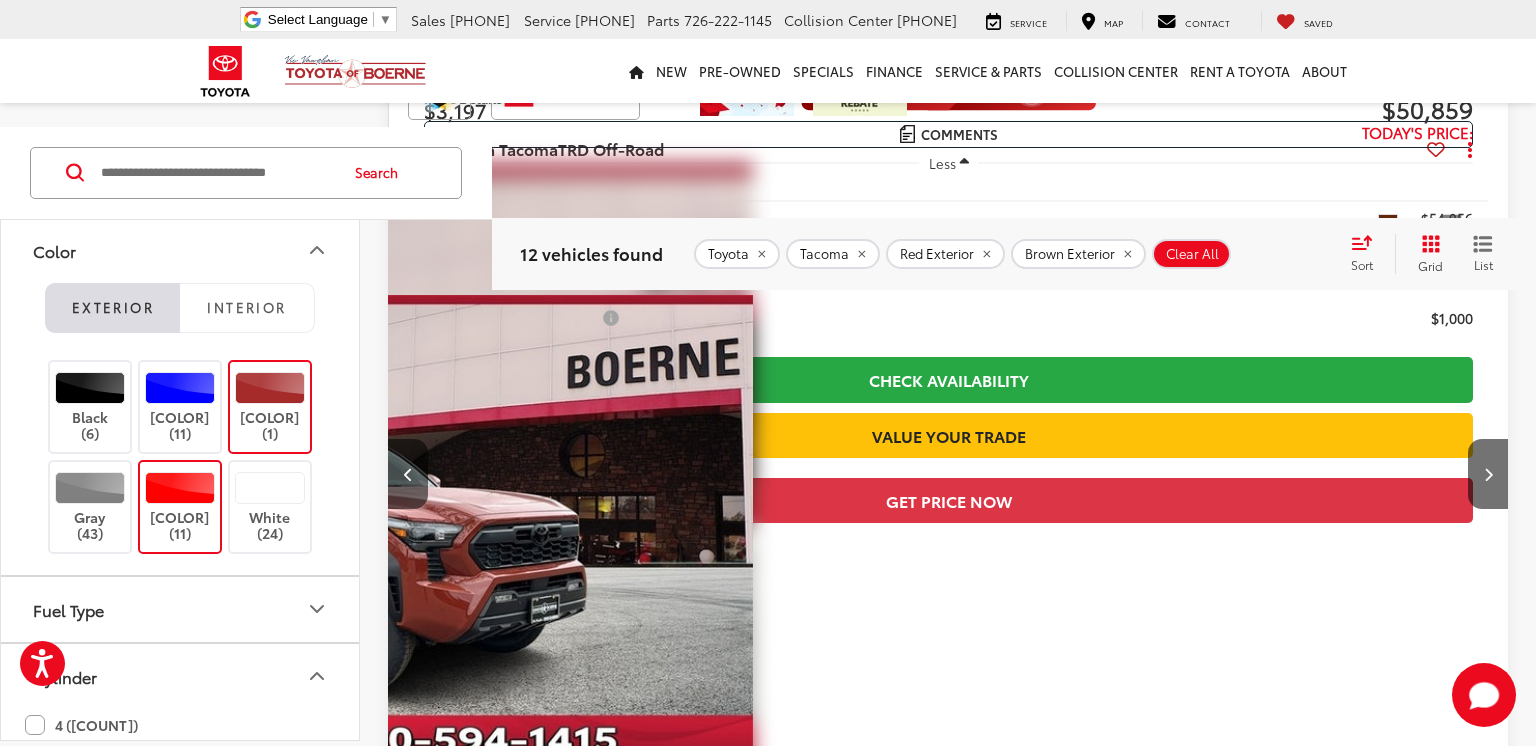 scroll, scrollTop: 0, scrollLeft: 1123, axis: horizontal 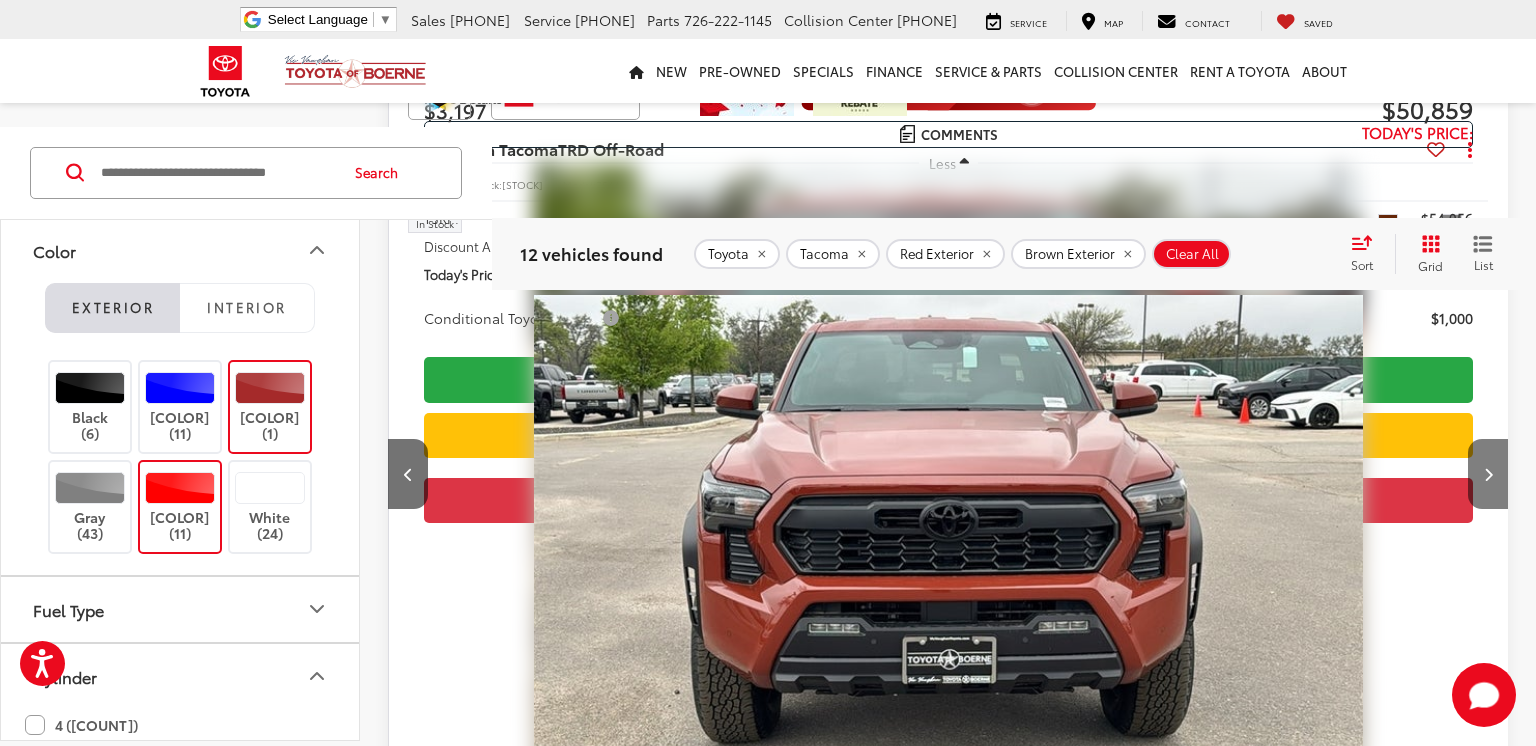 click at bounding box center (1488, 474) 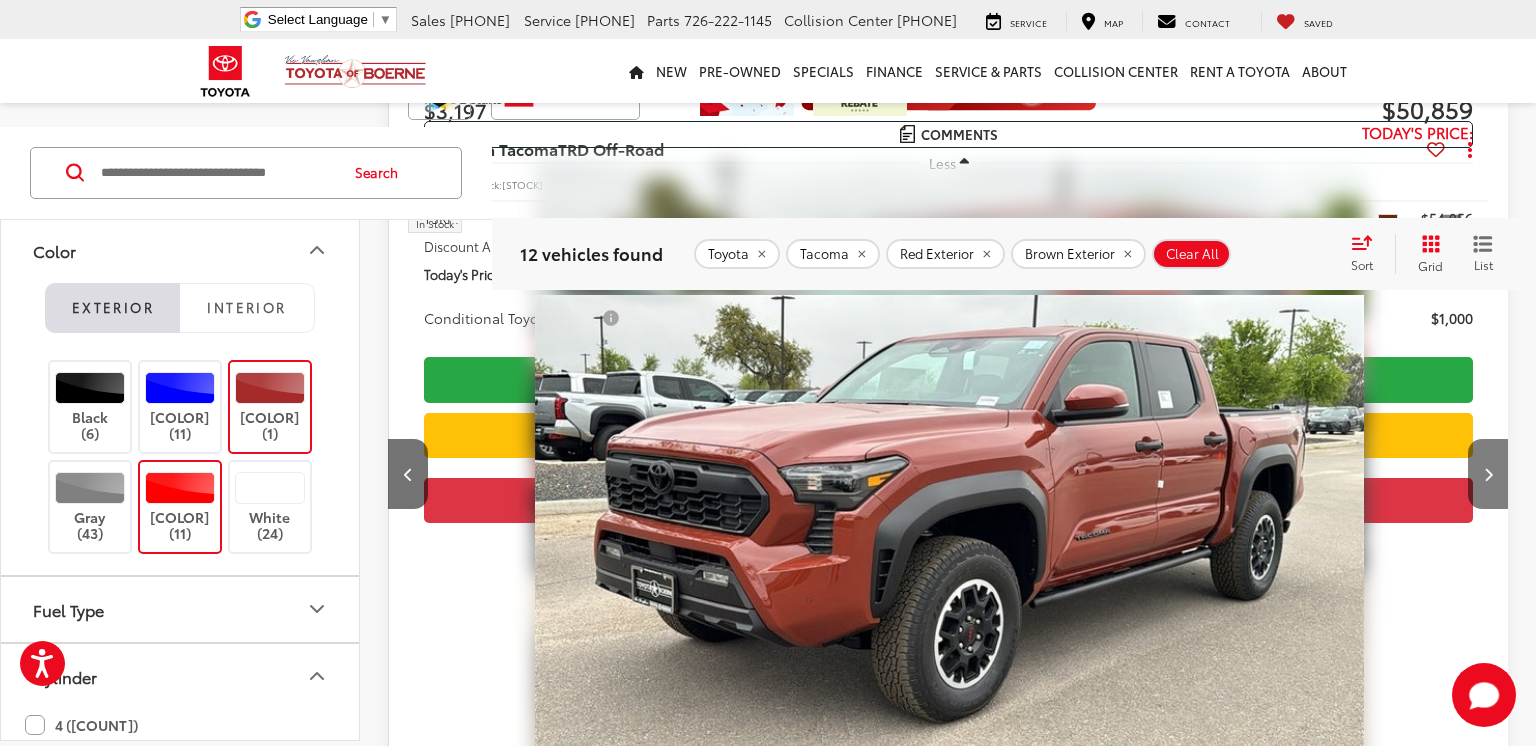 scroll, scrollTop: 0, scrollLeft: 2246, axis: horizontal 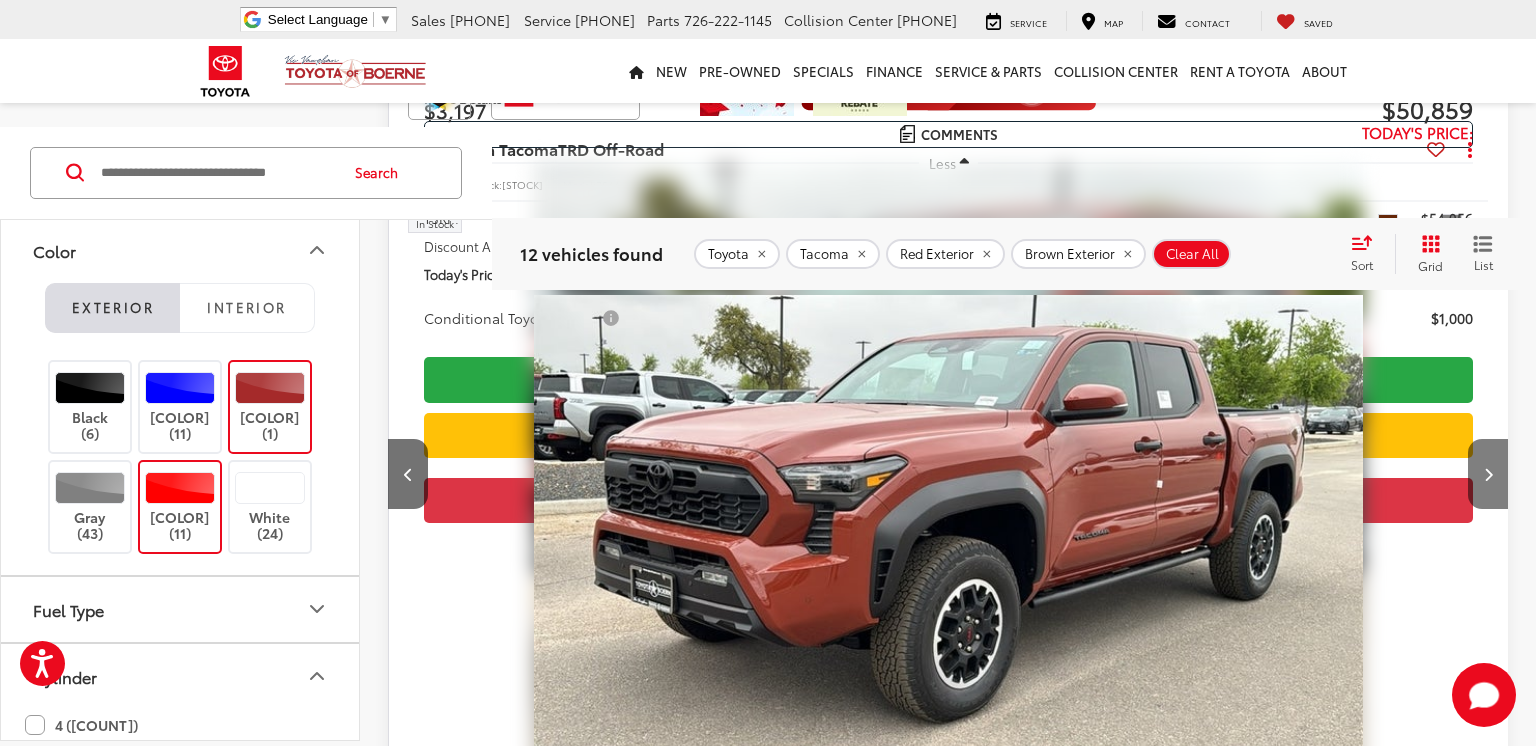 click at bounding box center [1488, 474] 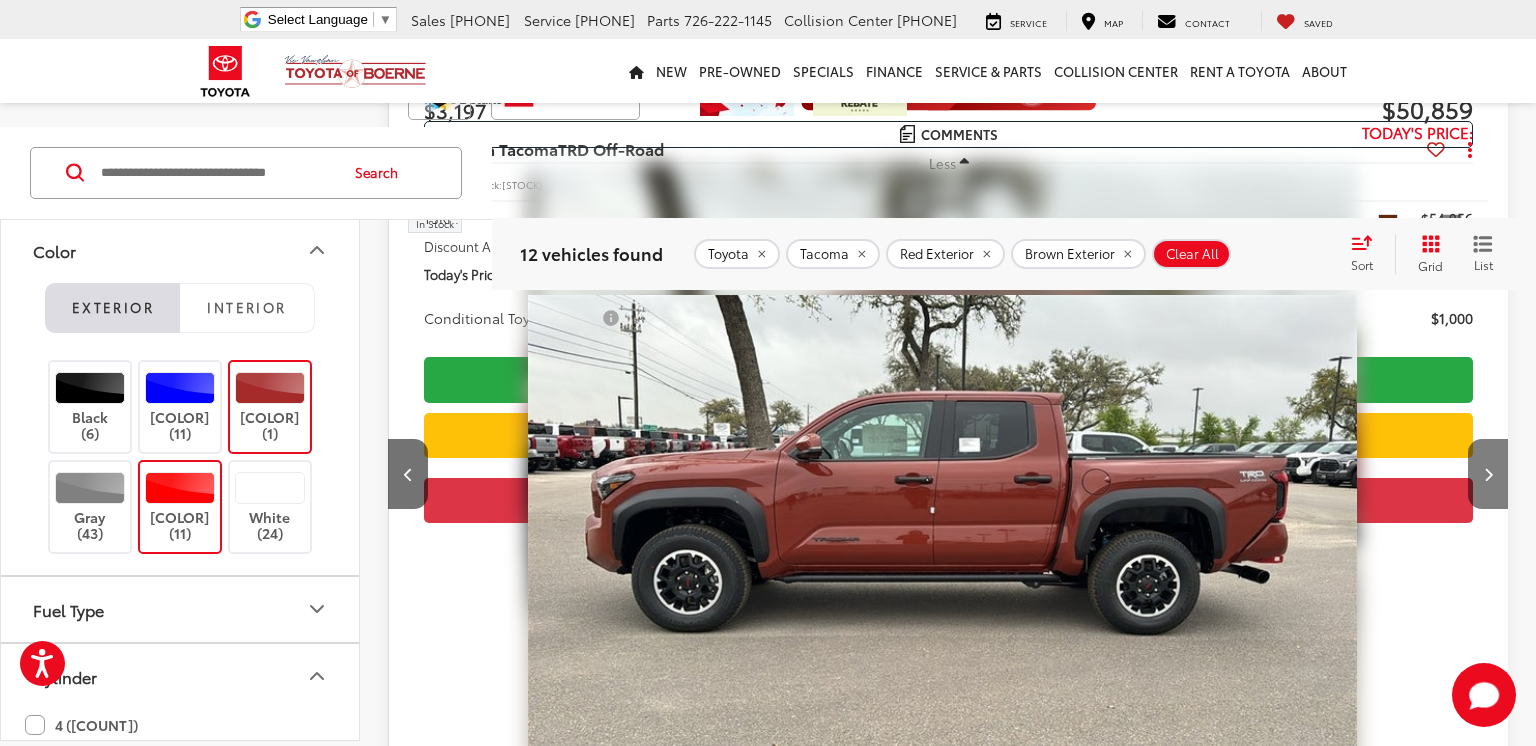 scroll, scrollTop: 0, scrollLeft: 3368, axis: horizontal 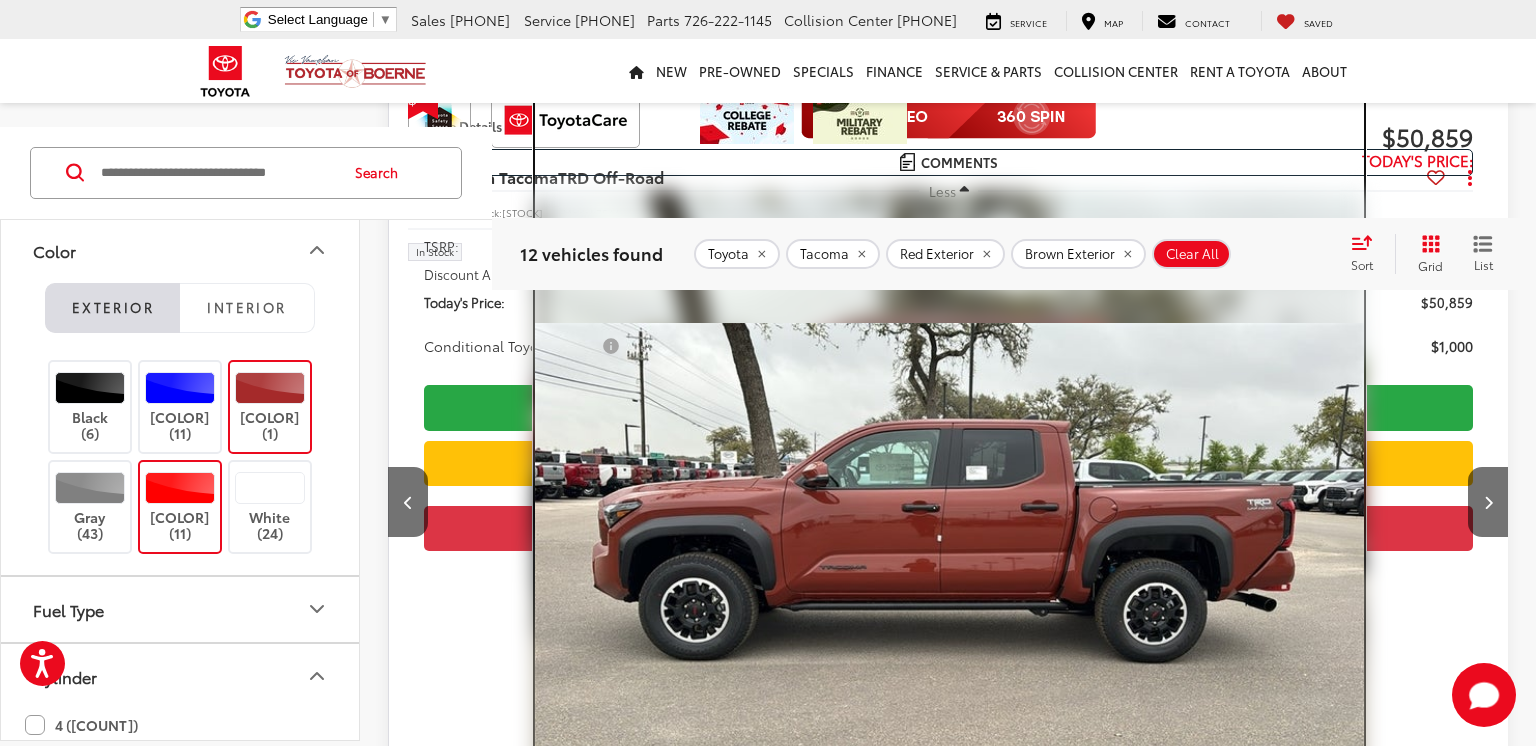 click at bounding box center [949, 556] 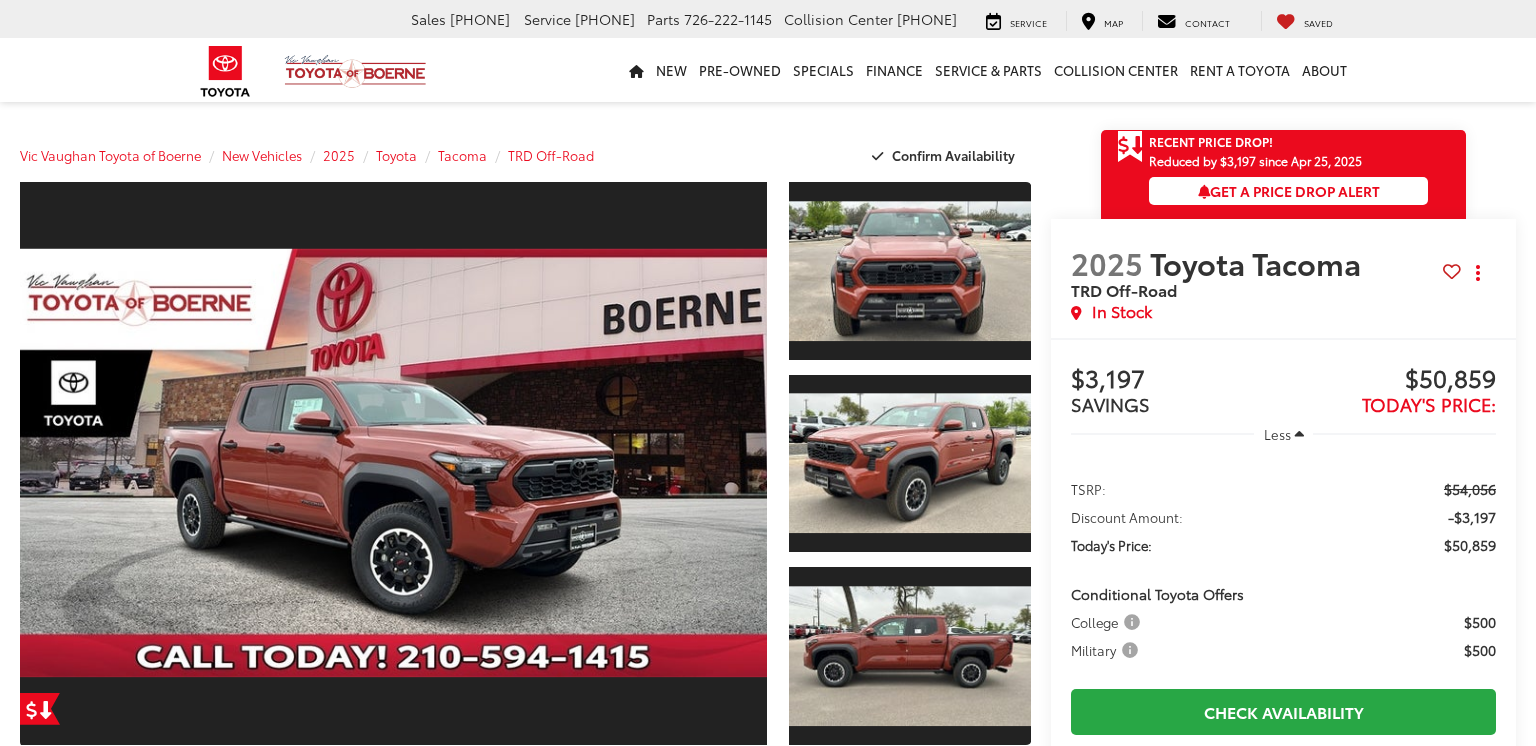 scroll, scrollTop: 0, scrollLeft: 0, axis: both 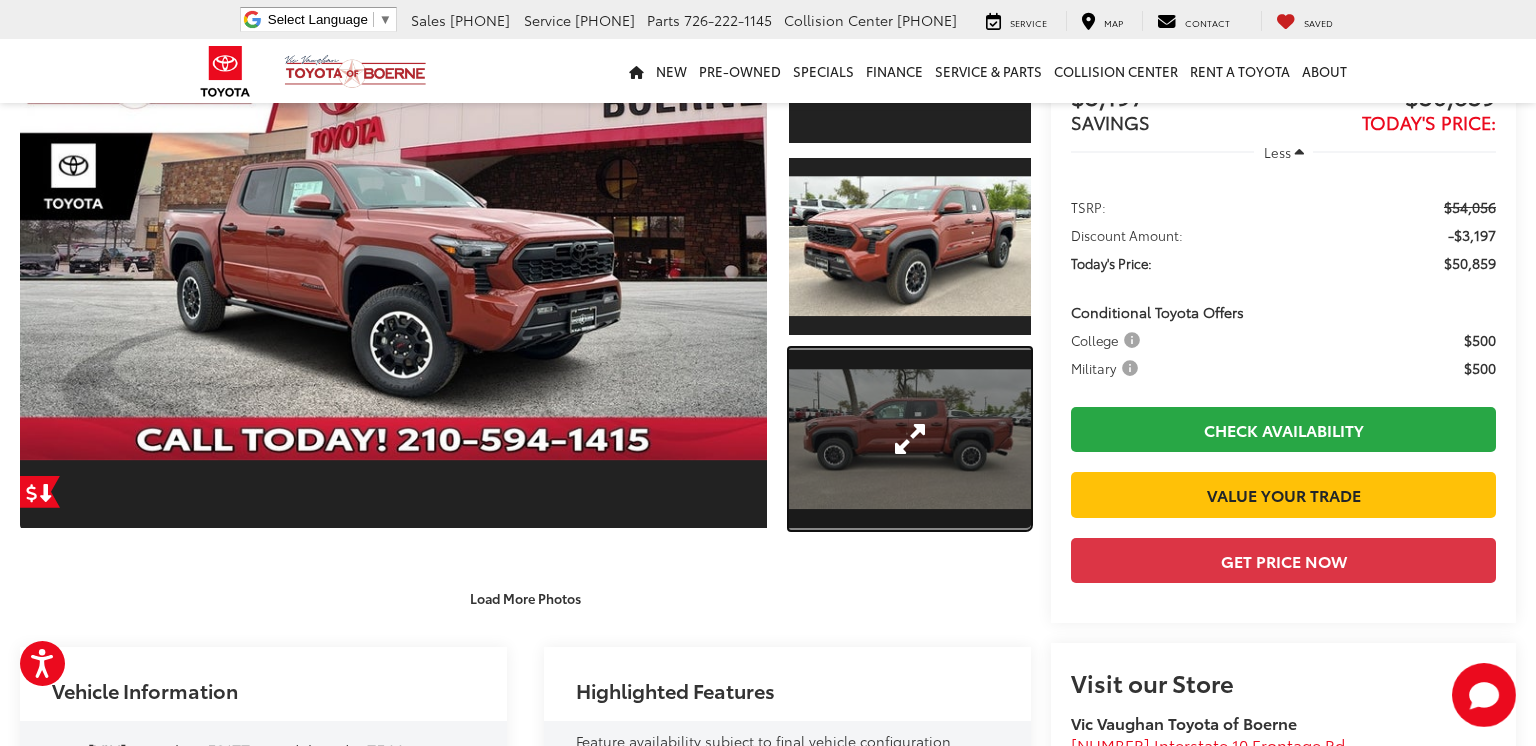 click at bounding box center [910, 439] 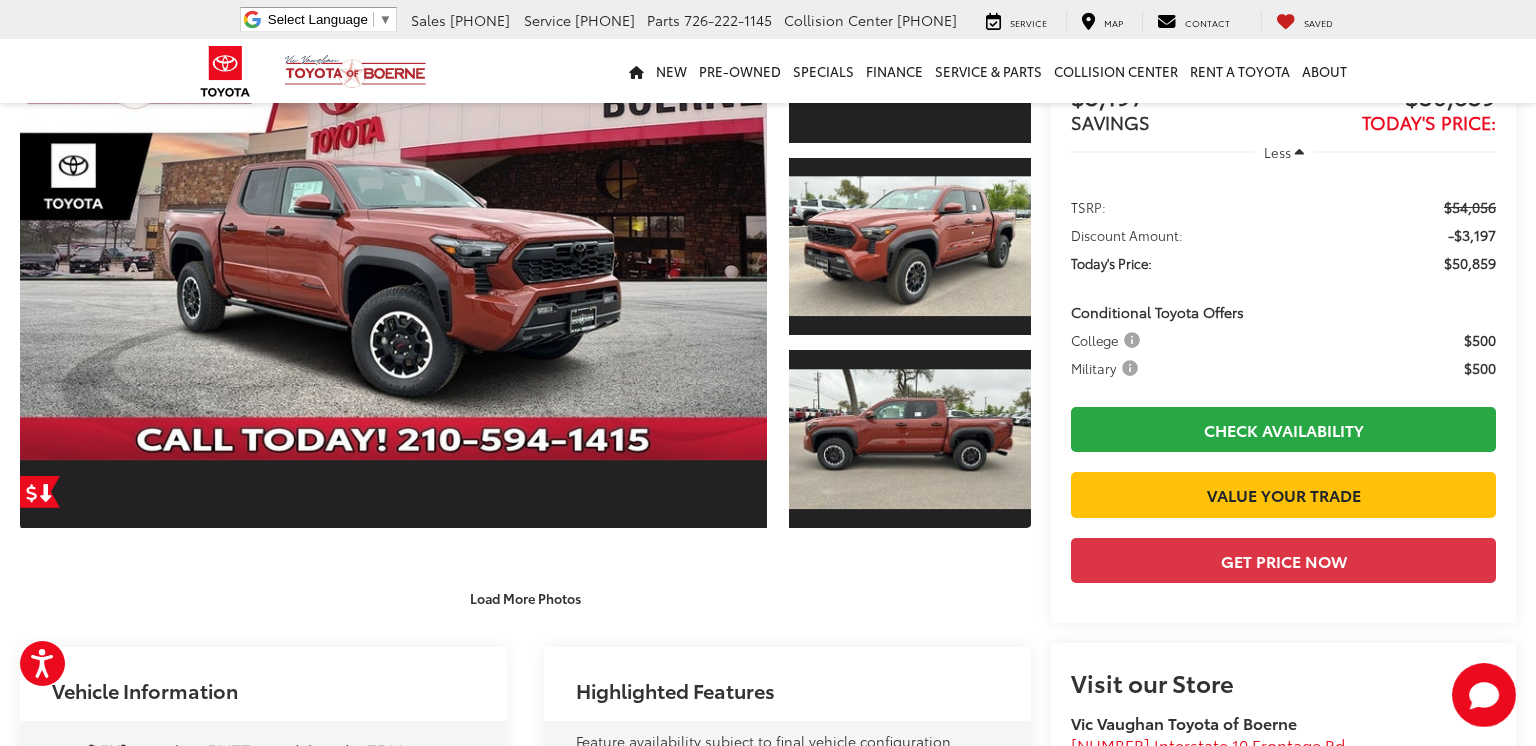 click at bounding box center (0, 0) 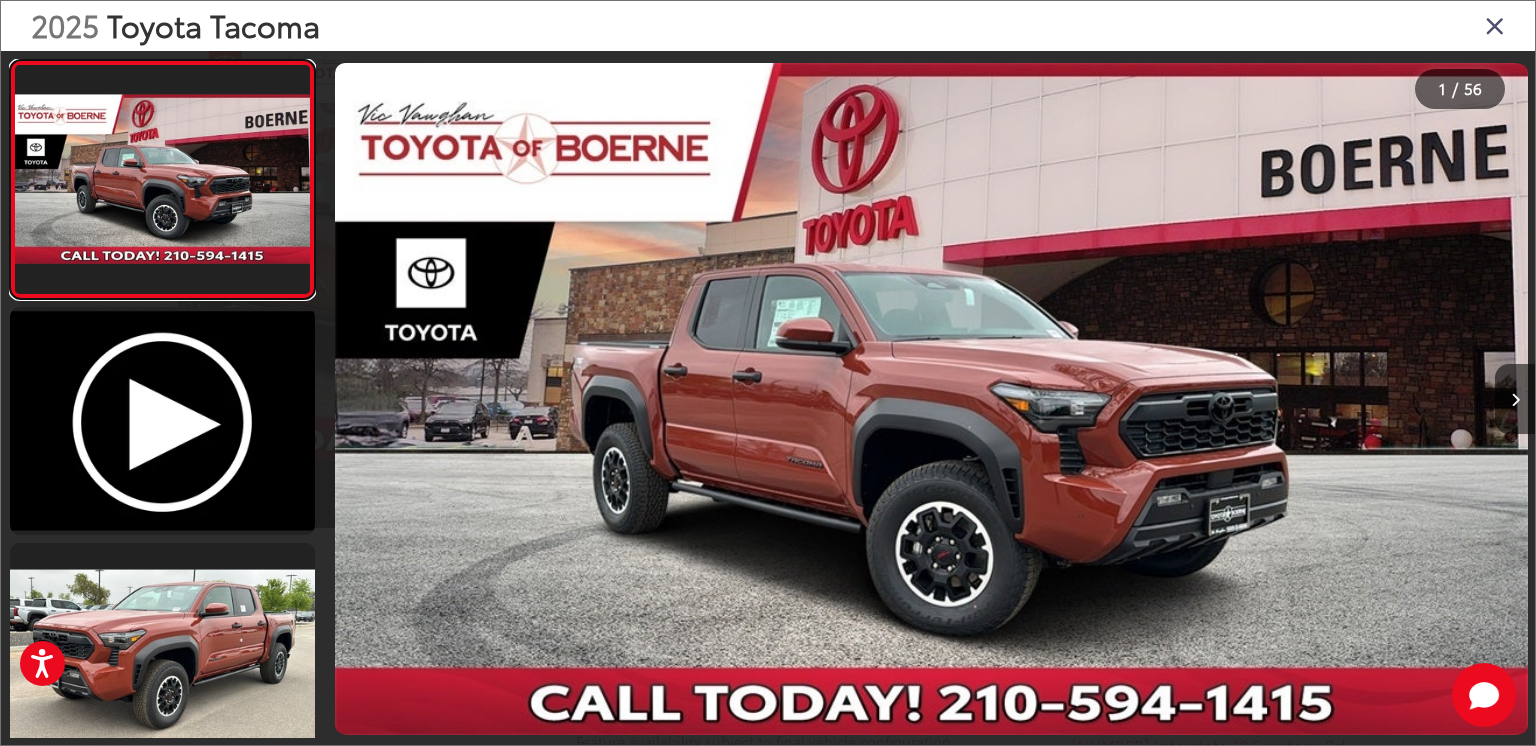 scroll, scrollTop: 0, scrollLeft: 0, axis: both 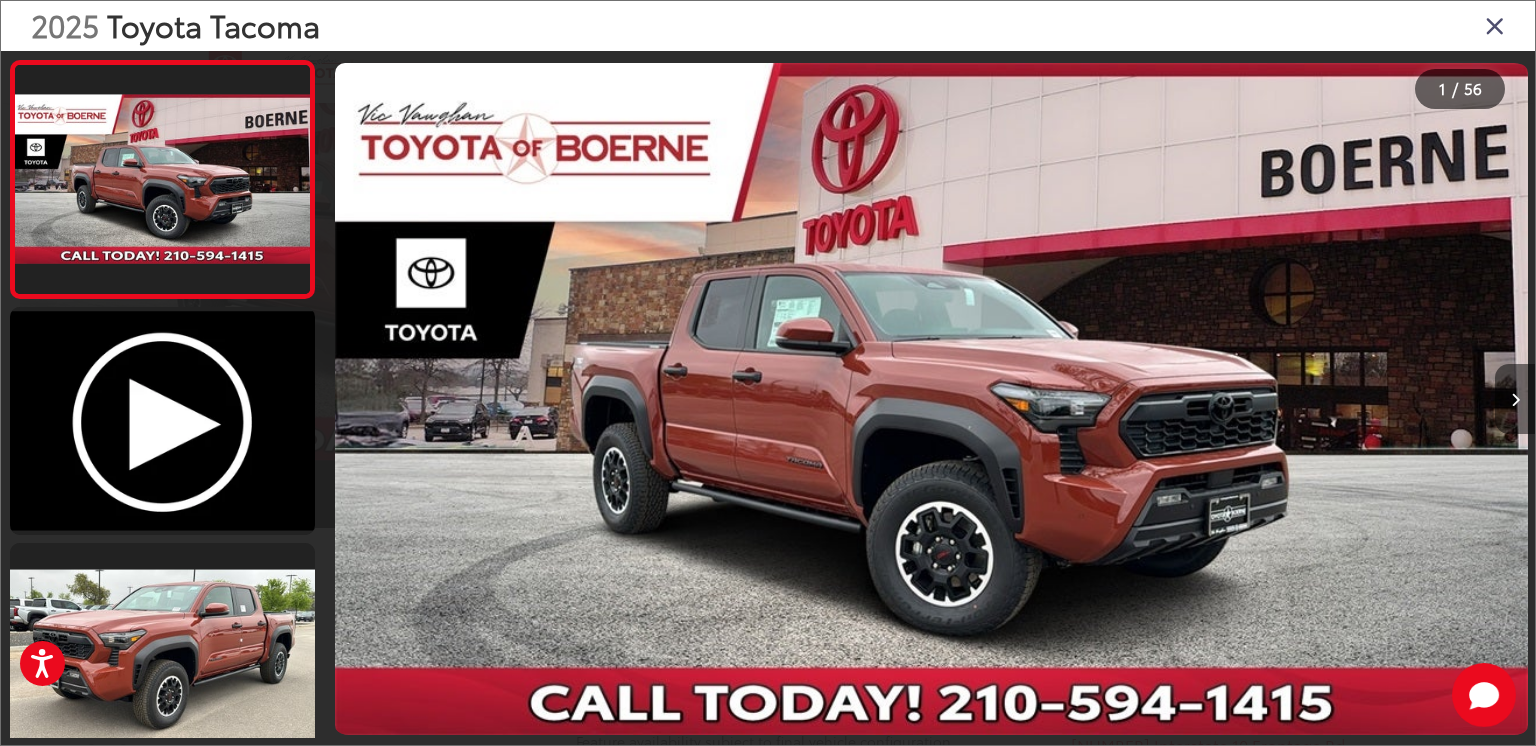 click at bounding box center (1515, 399) 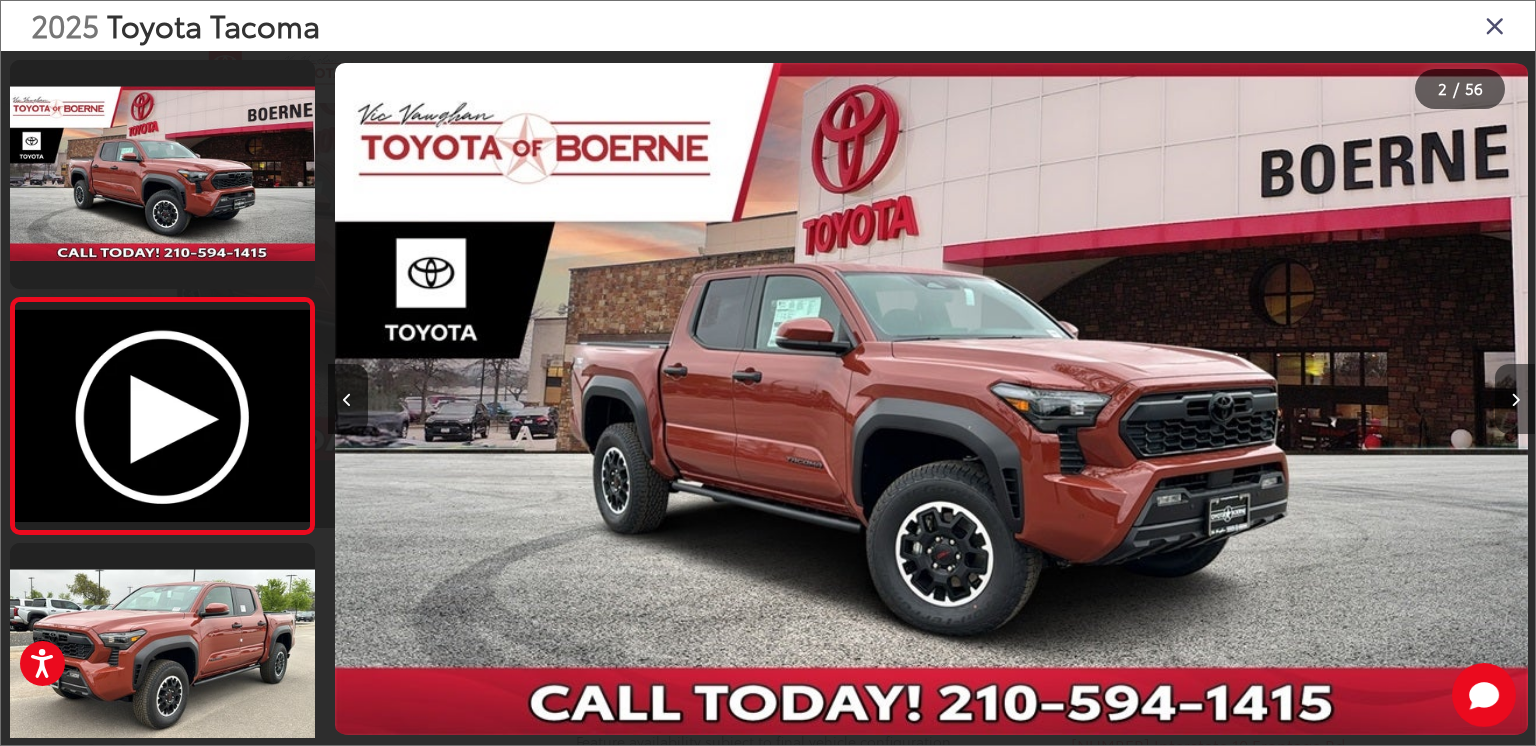 scroll, scrollTop: 0, scrollLeft: 527, axis: horizontal 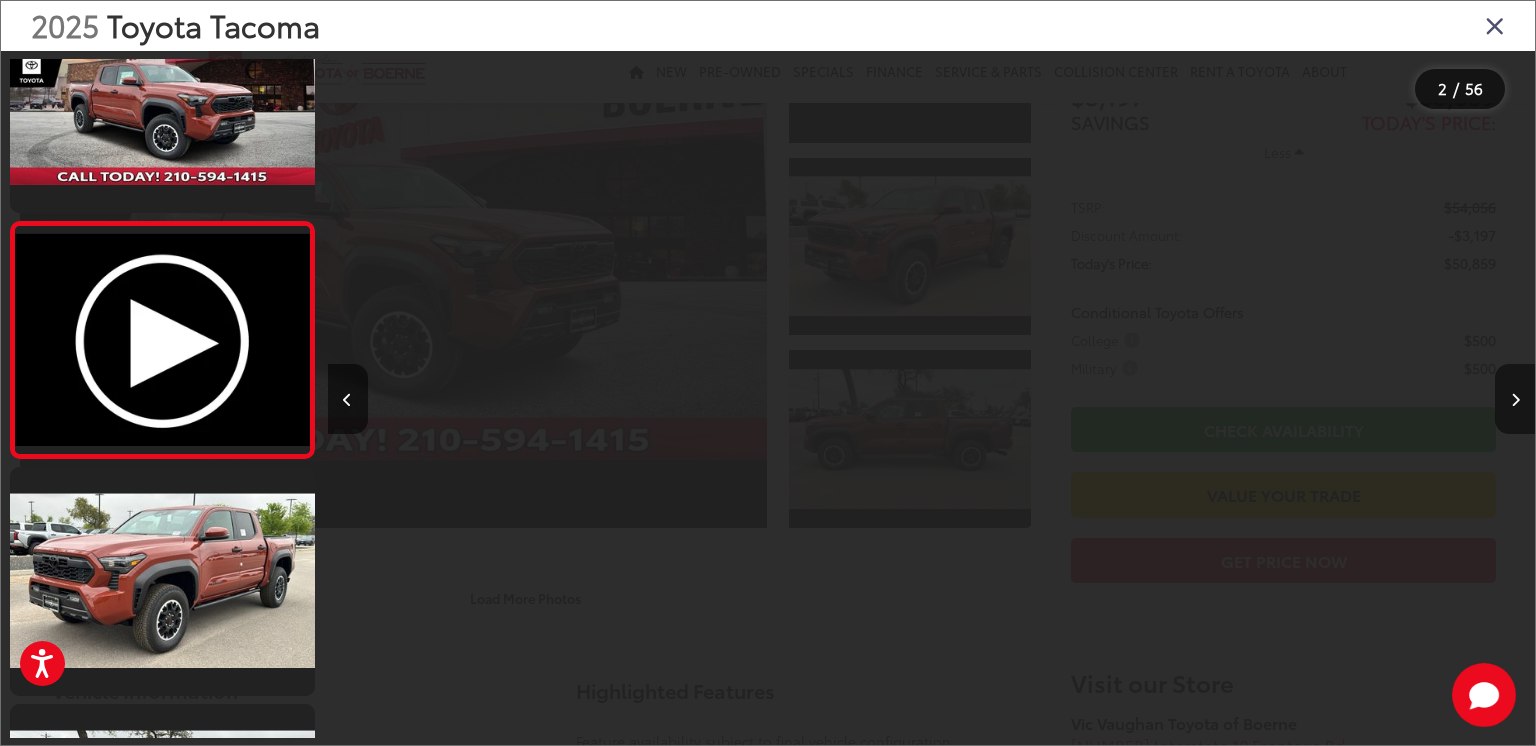 click at bounding box center (1515, 399) 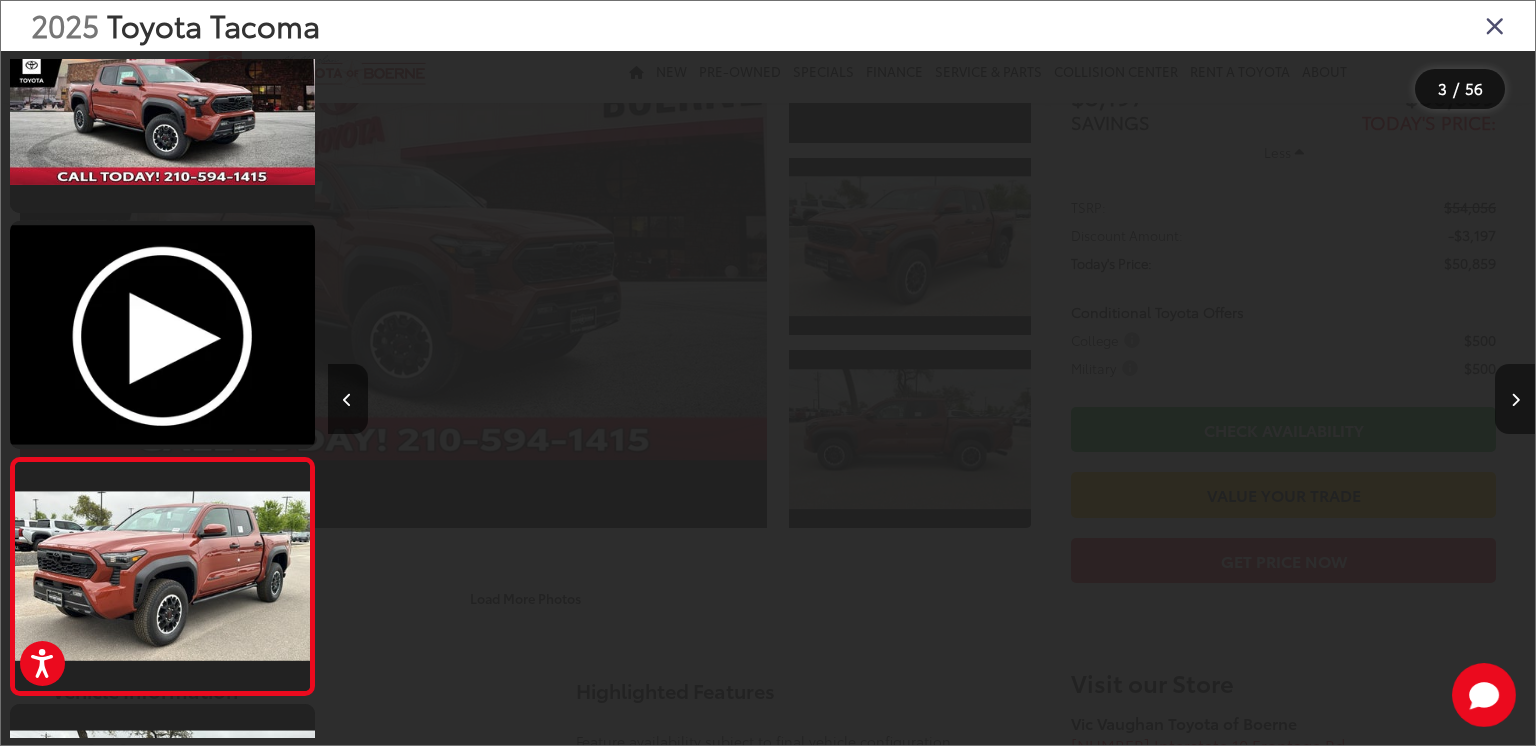 scroll, scrollTop: 0, scrollLeft: 1408, axis: horizontal 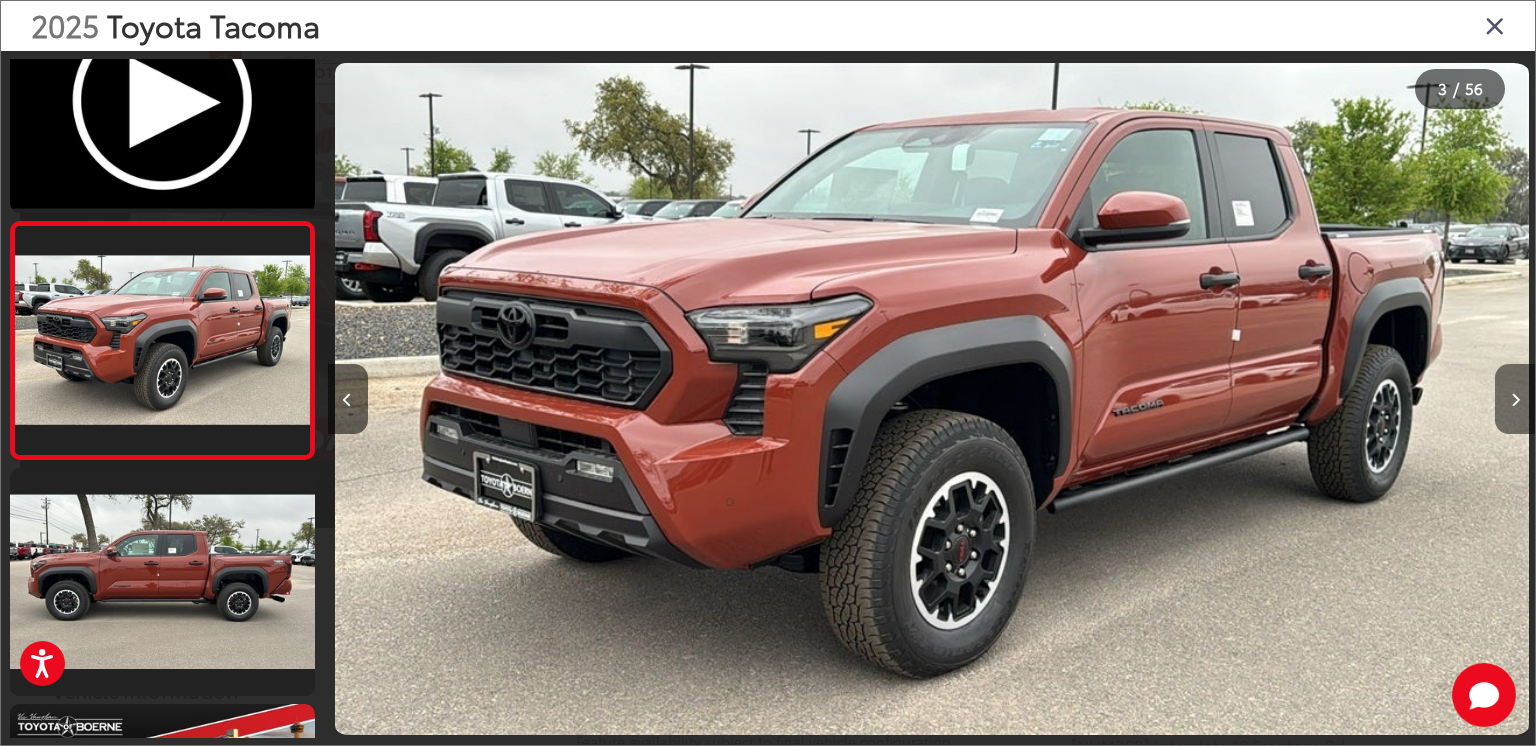 click at bounding box center (1515, 399) 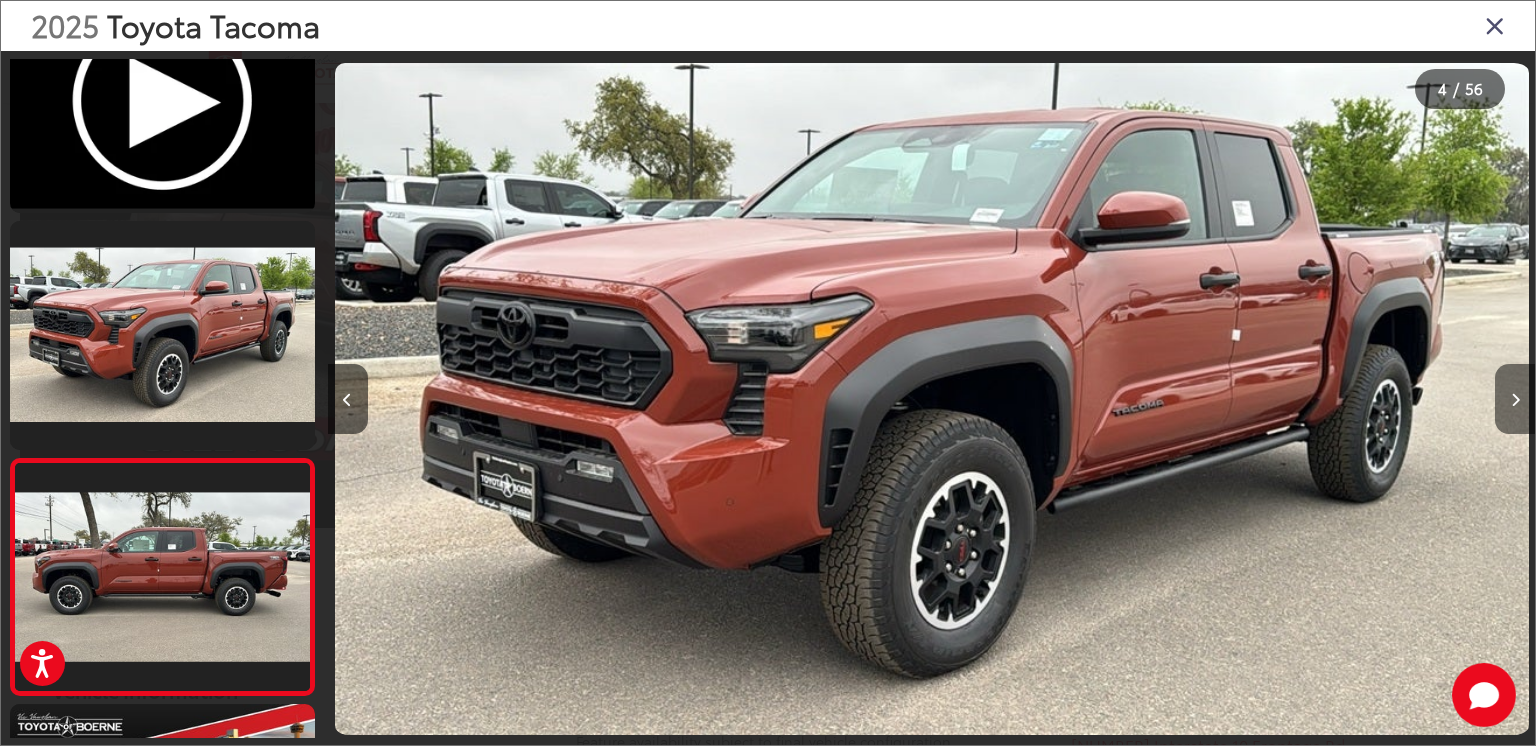 scroll, scrollTop: 0, scrollLeft: 2941, axis: horizontal 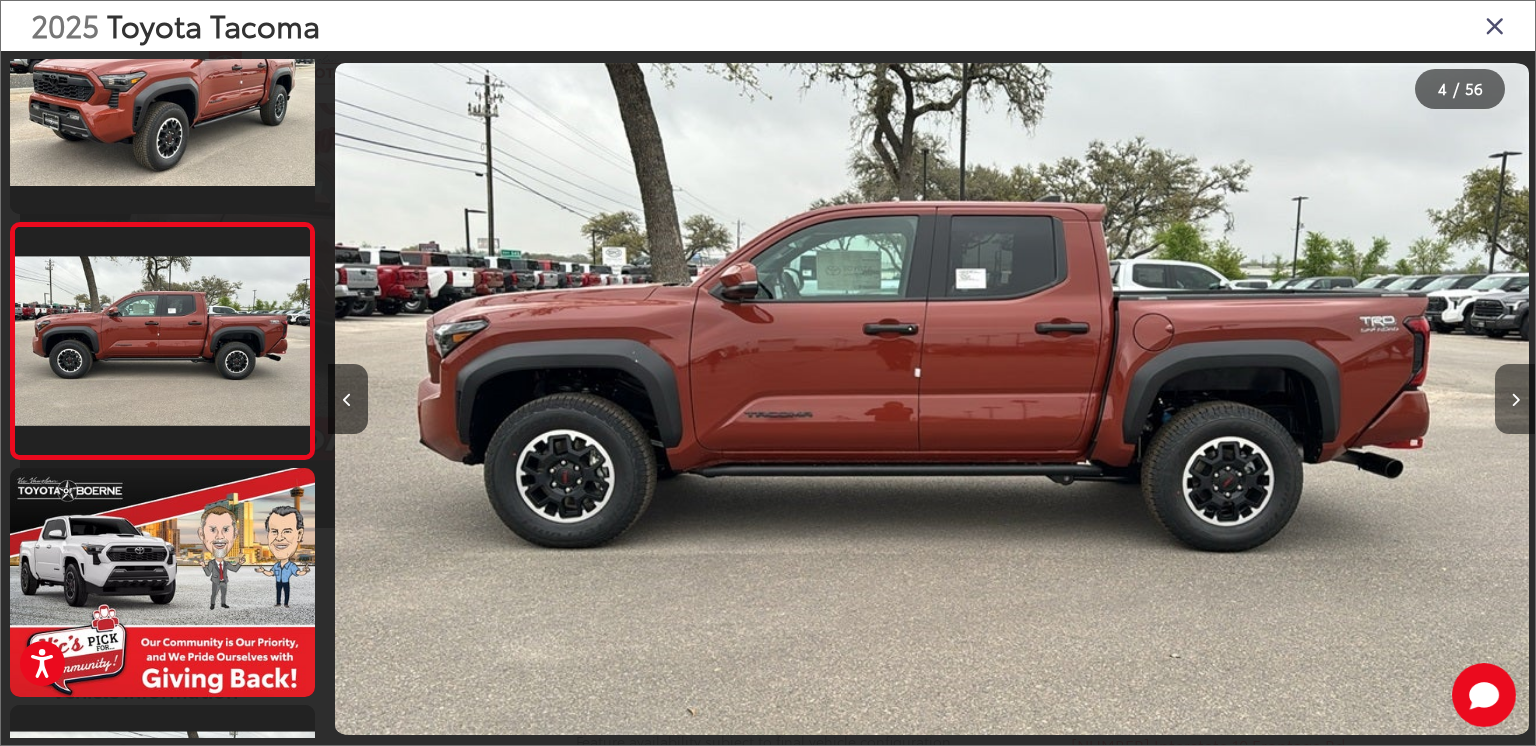 click at bounding box center [1515, 399] 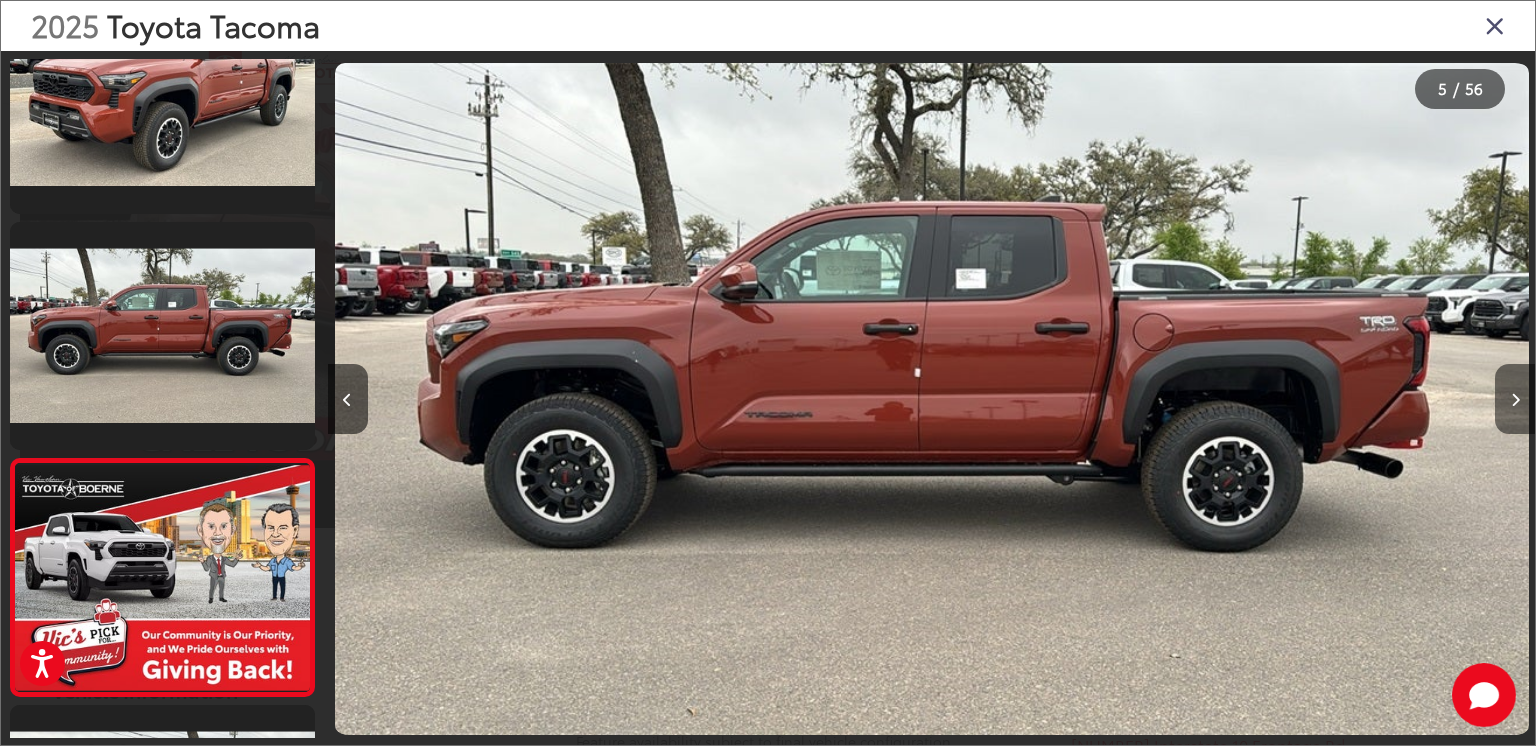 scroll, scrollTop: 0, scrollLeft: 3996, axis: horizontal 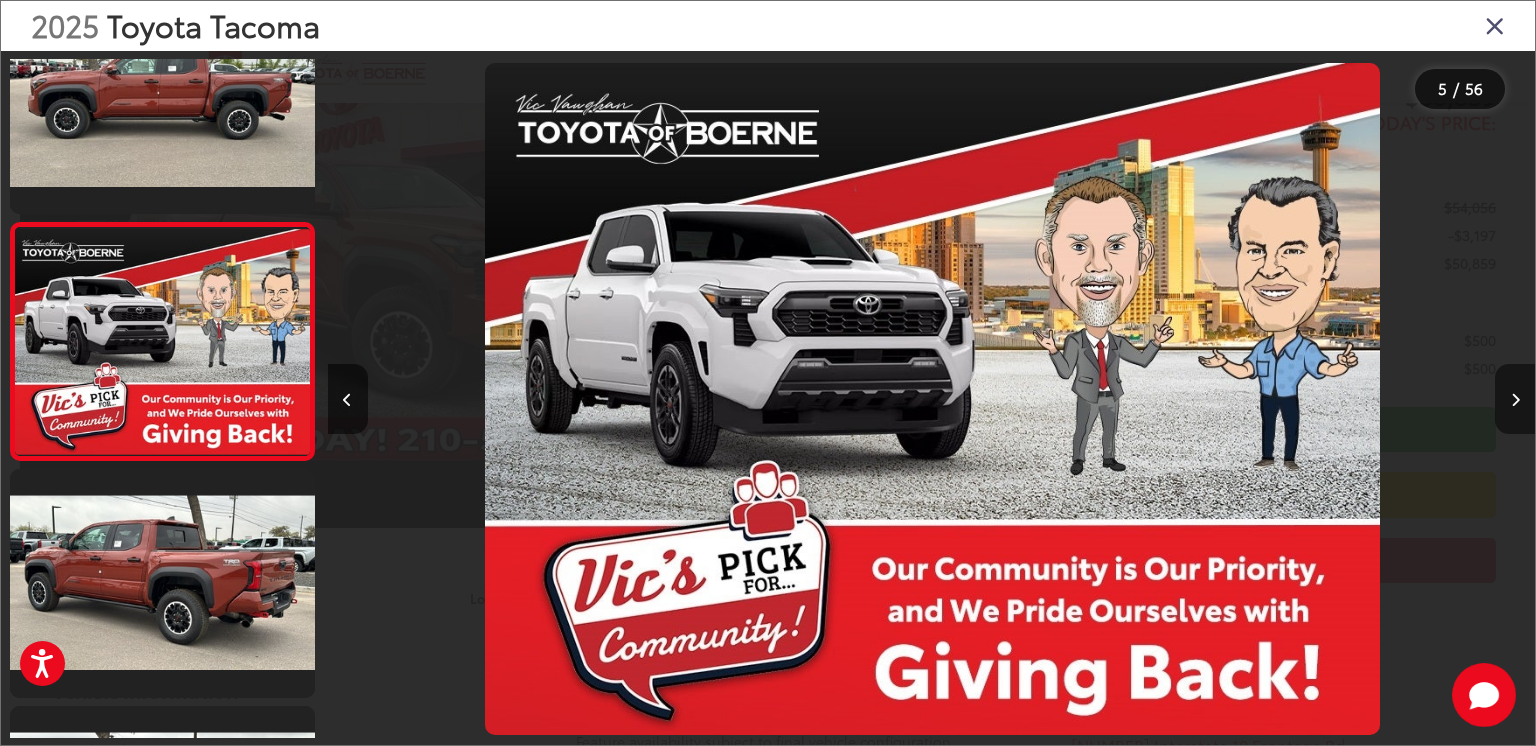 click at bounding box center [1515, 399] 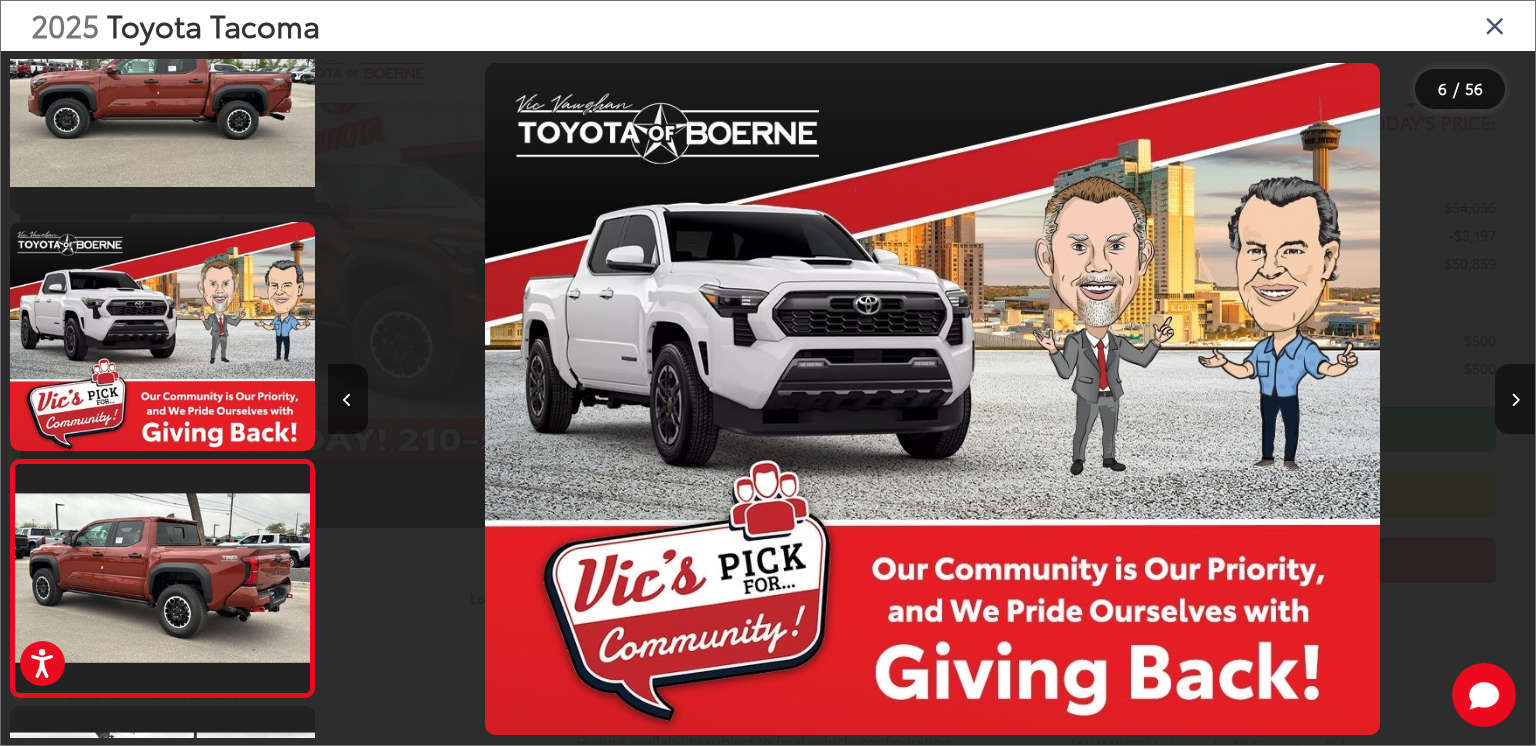 scroll, scrollTop: 0, scrollLeft: 5516, axis: horizontal 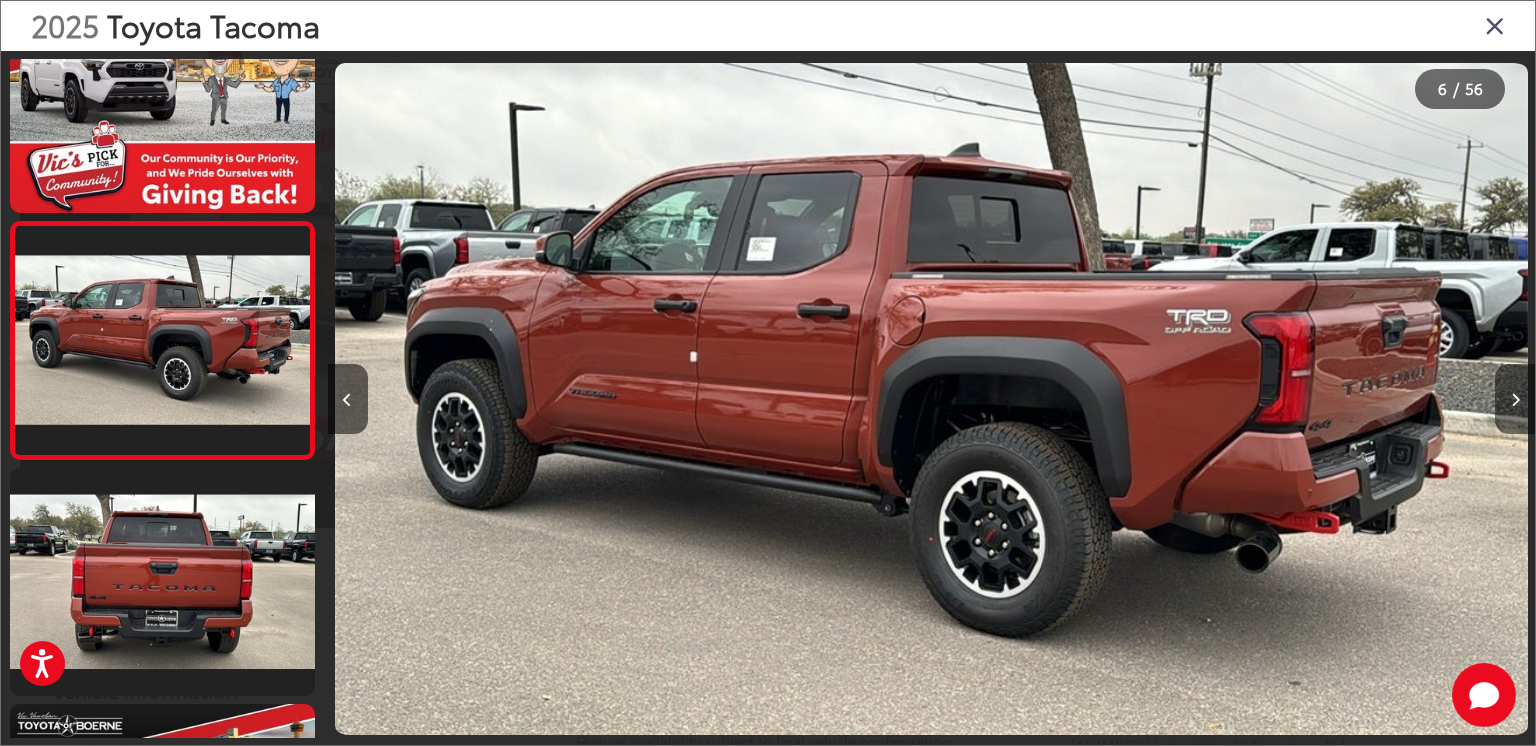 click at bounding box center [1515, 399] 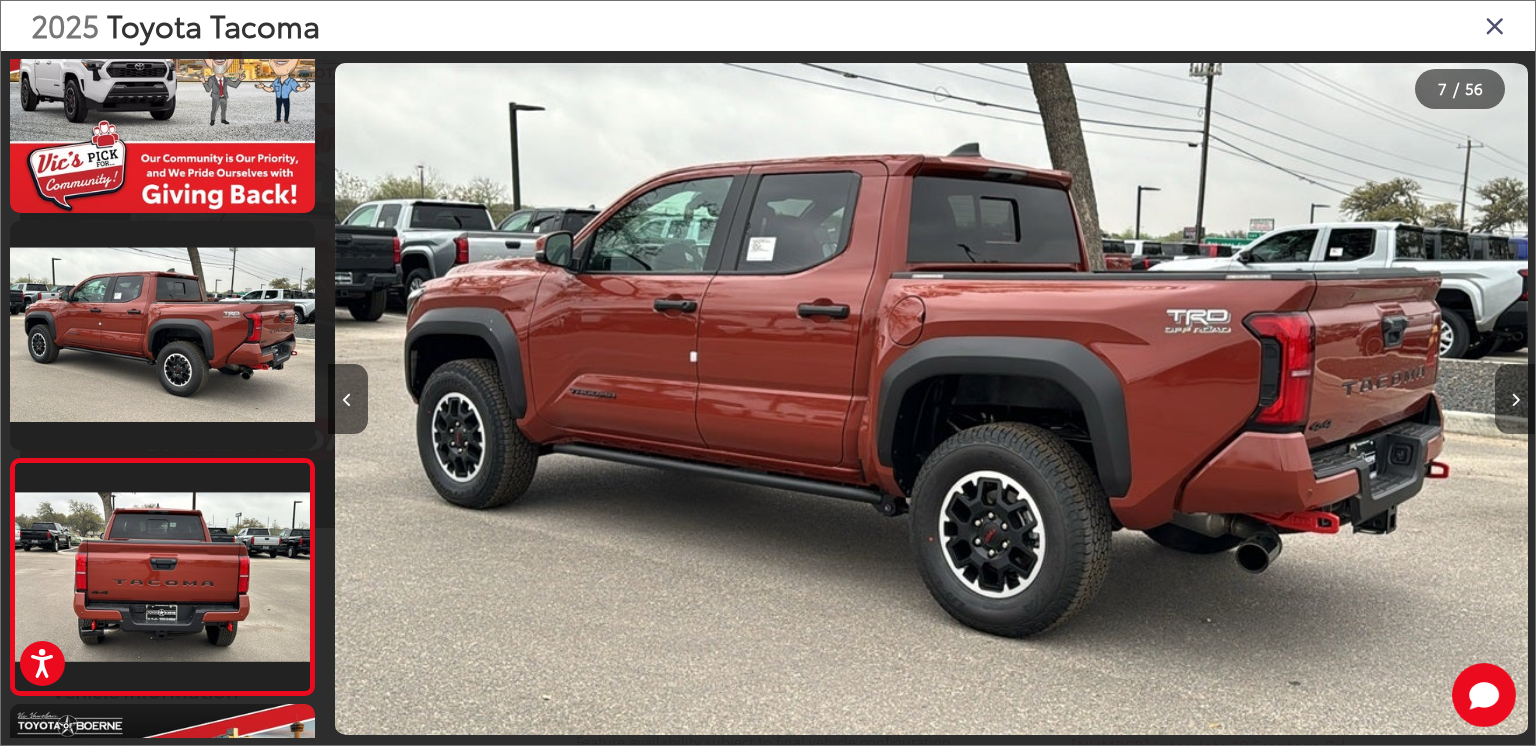 scroll, scrollTop: 0, scrollLeft: 6617, axis: horizontal 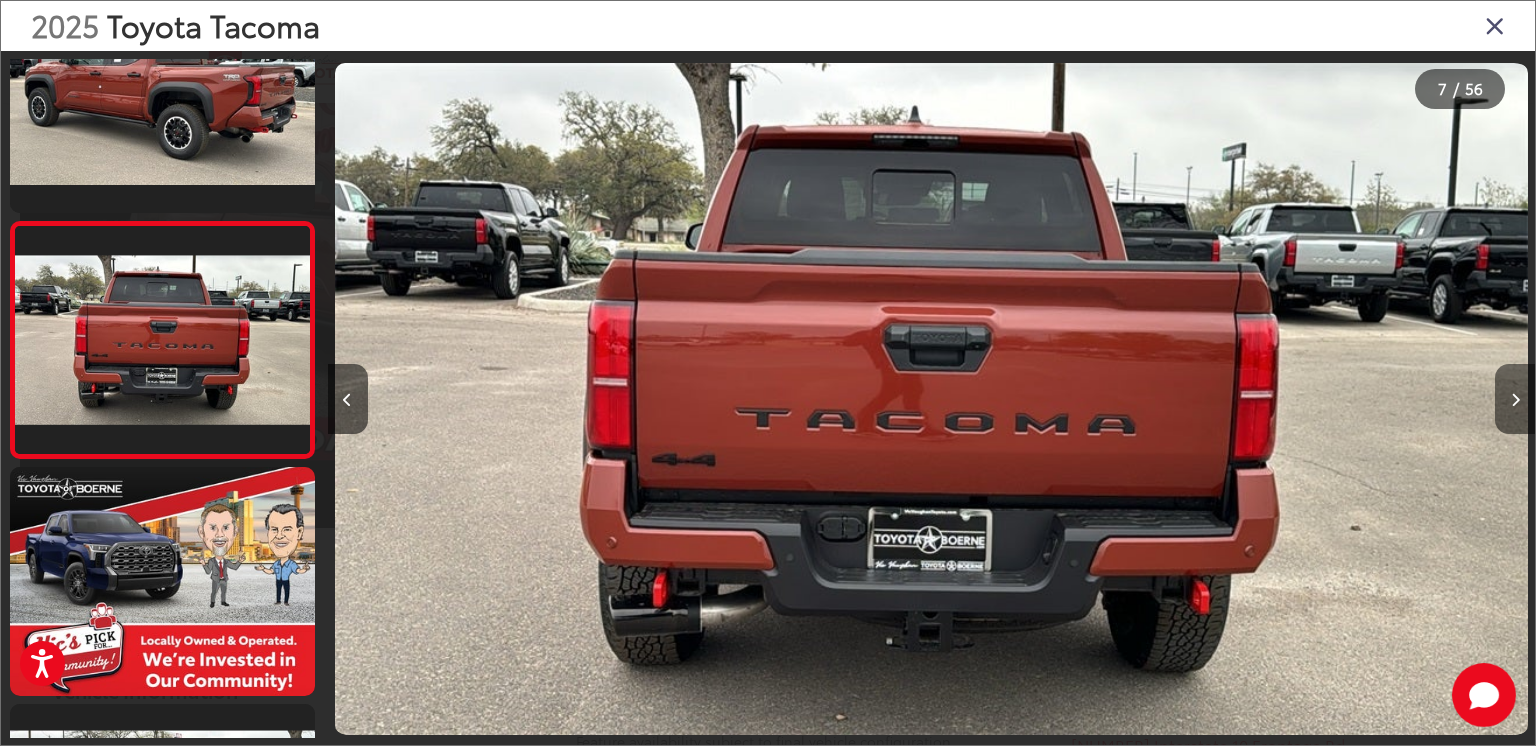 click at bounding box center [1515, 399] 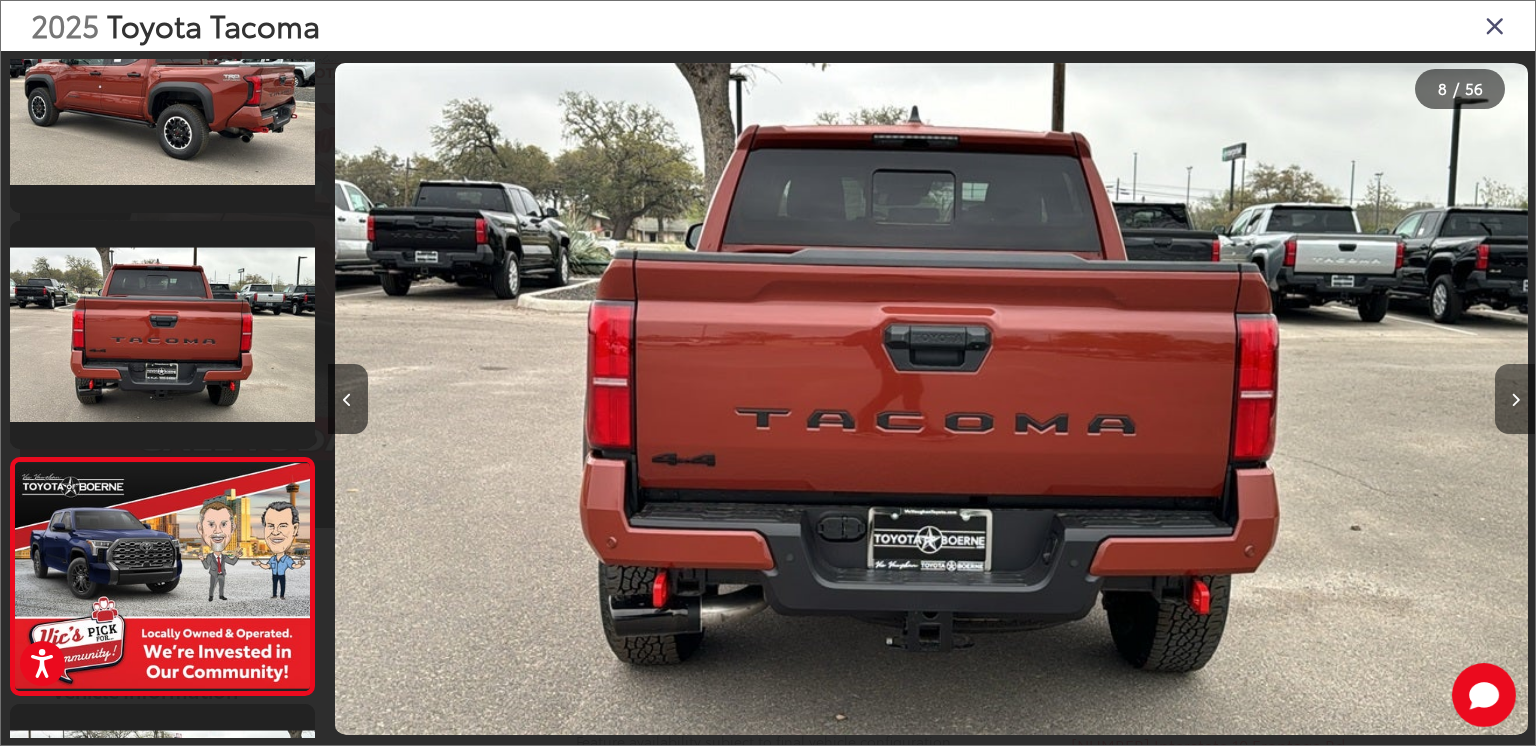 scroll, scrollTop: 0, scrollLeft: 7617, axis: horizontal 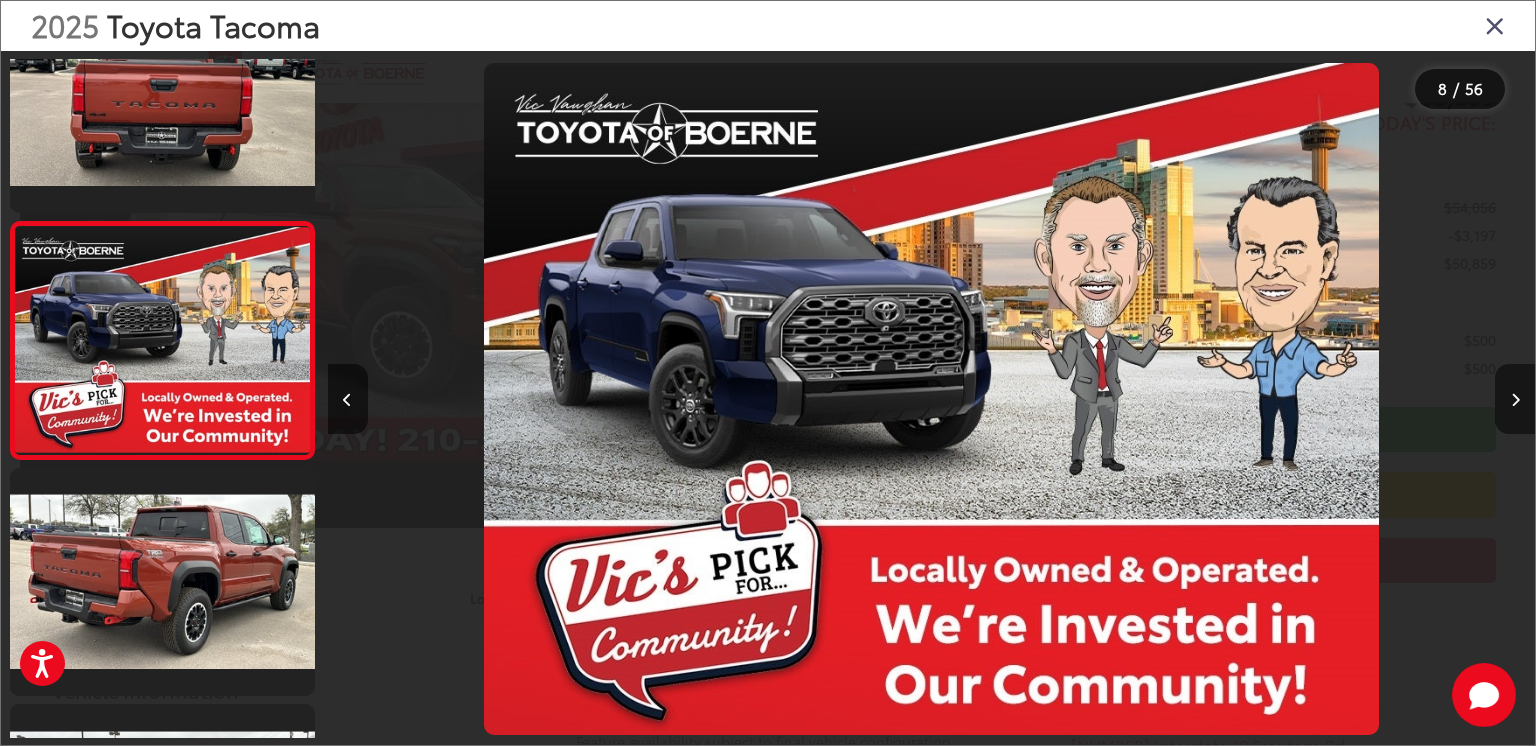 click at bounding box center [1515, 399] 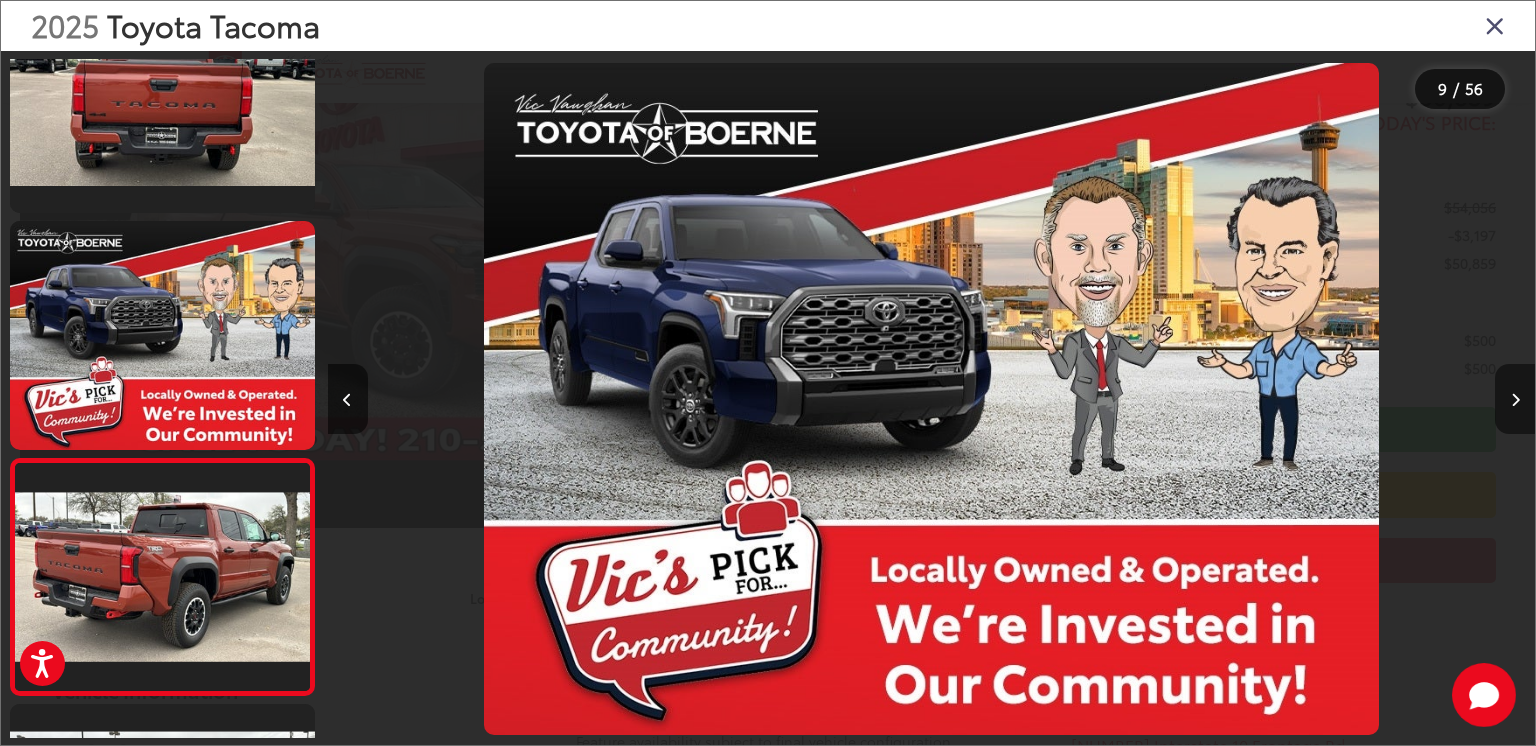 scroll, scrollTop: 0, scrollLeft: 8925, axis: horizontal 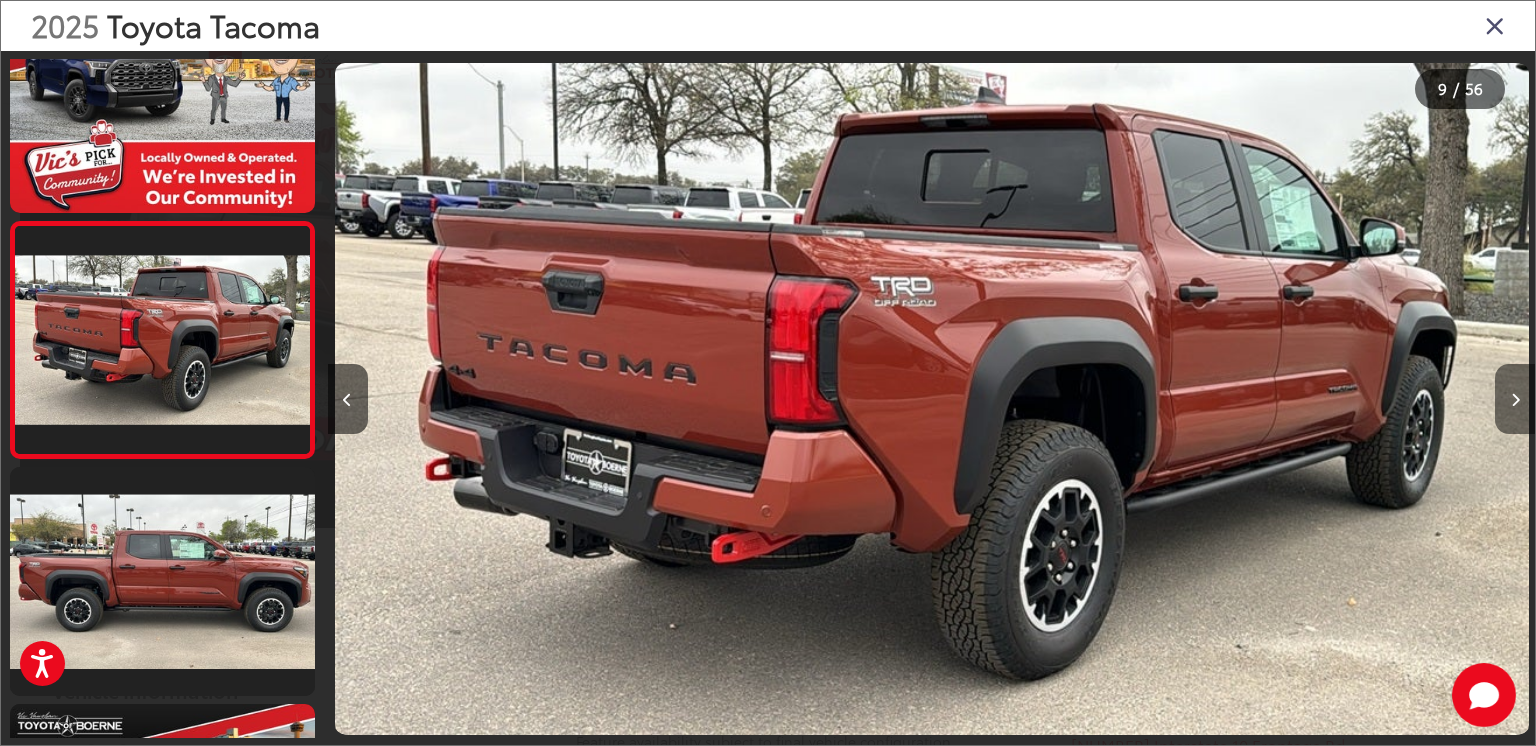 click at bounding box center [1515, 399] 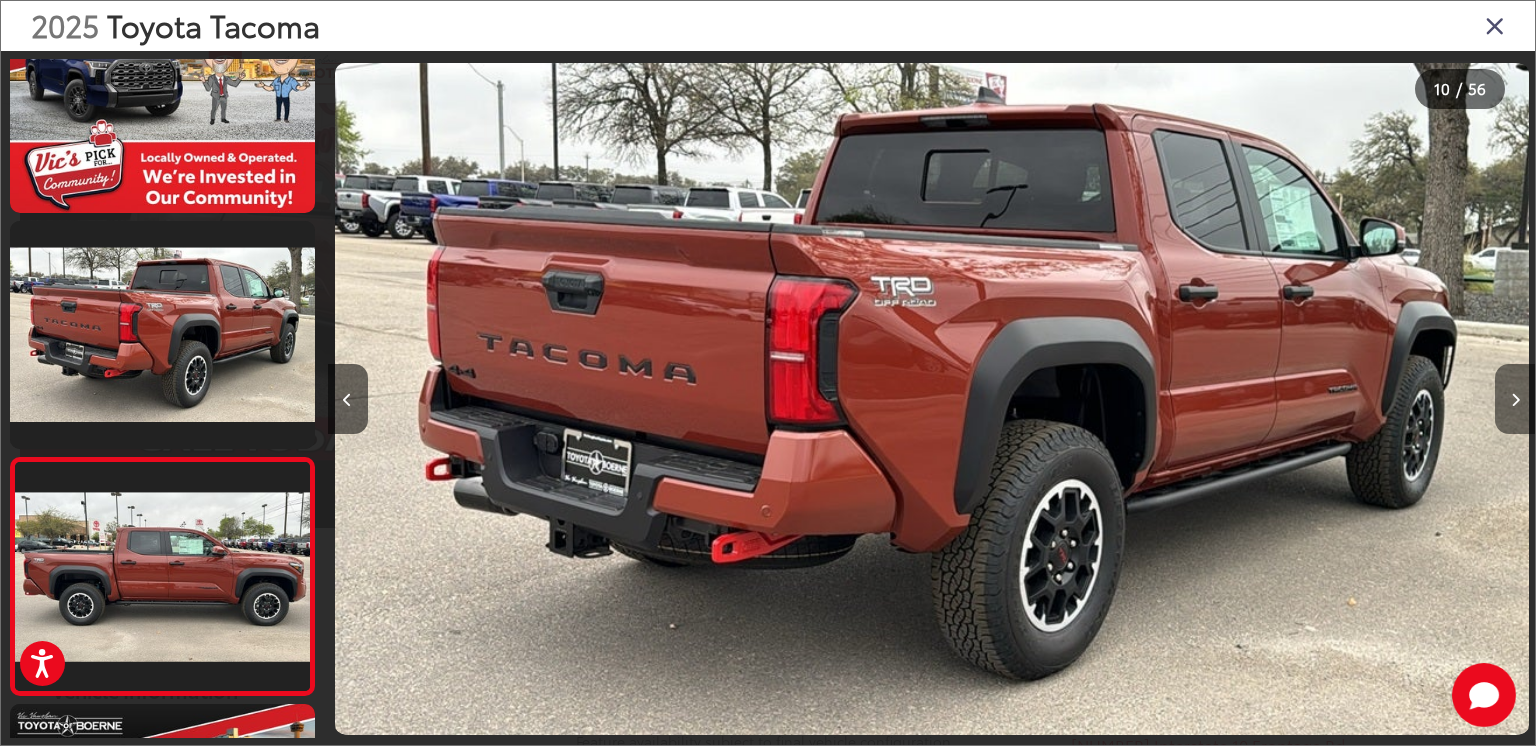 scroll, scrollTop: 0, scrollLeft: 9984, axis: horizontal 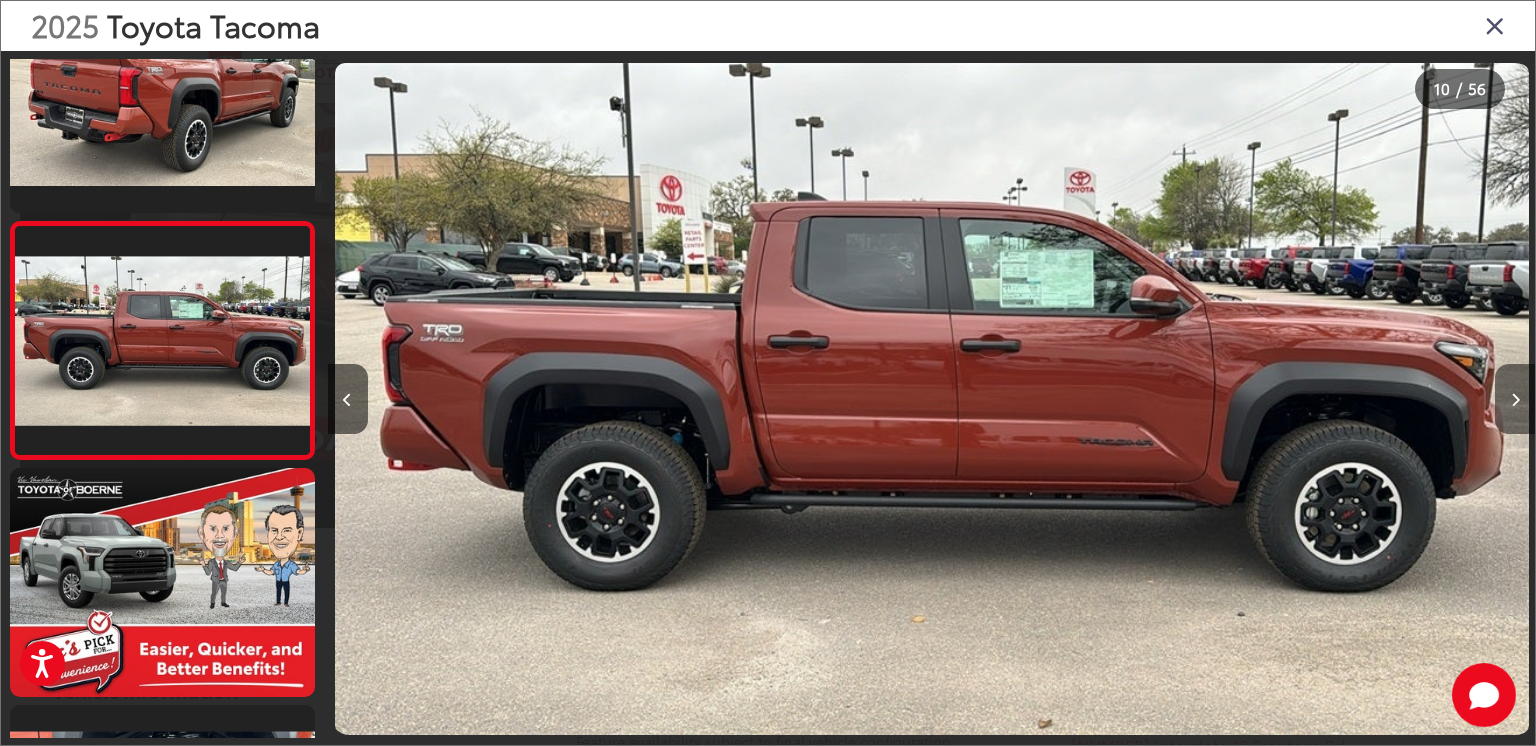 click at bounding box center (1515, 399) 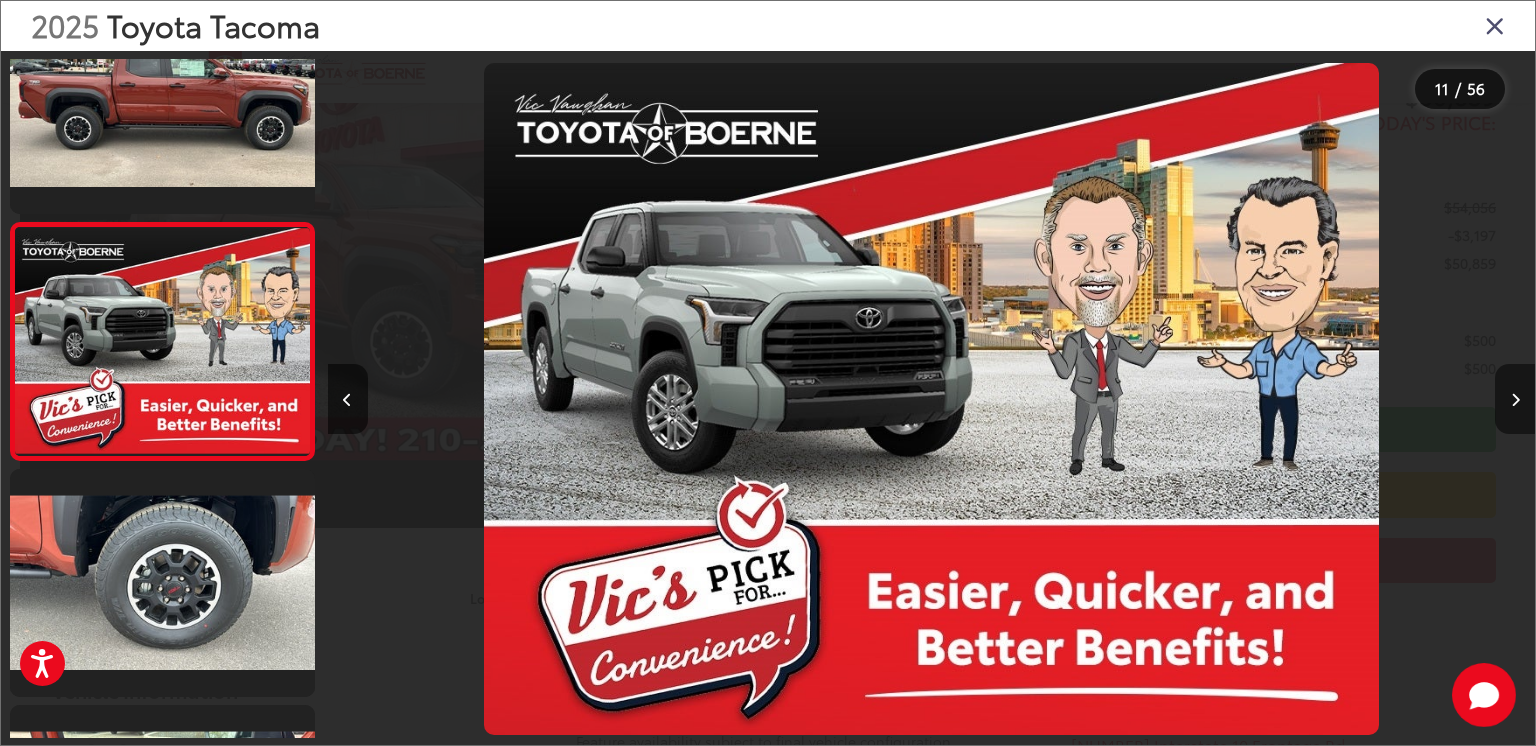 click at bounding box center (1515, 399) 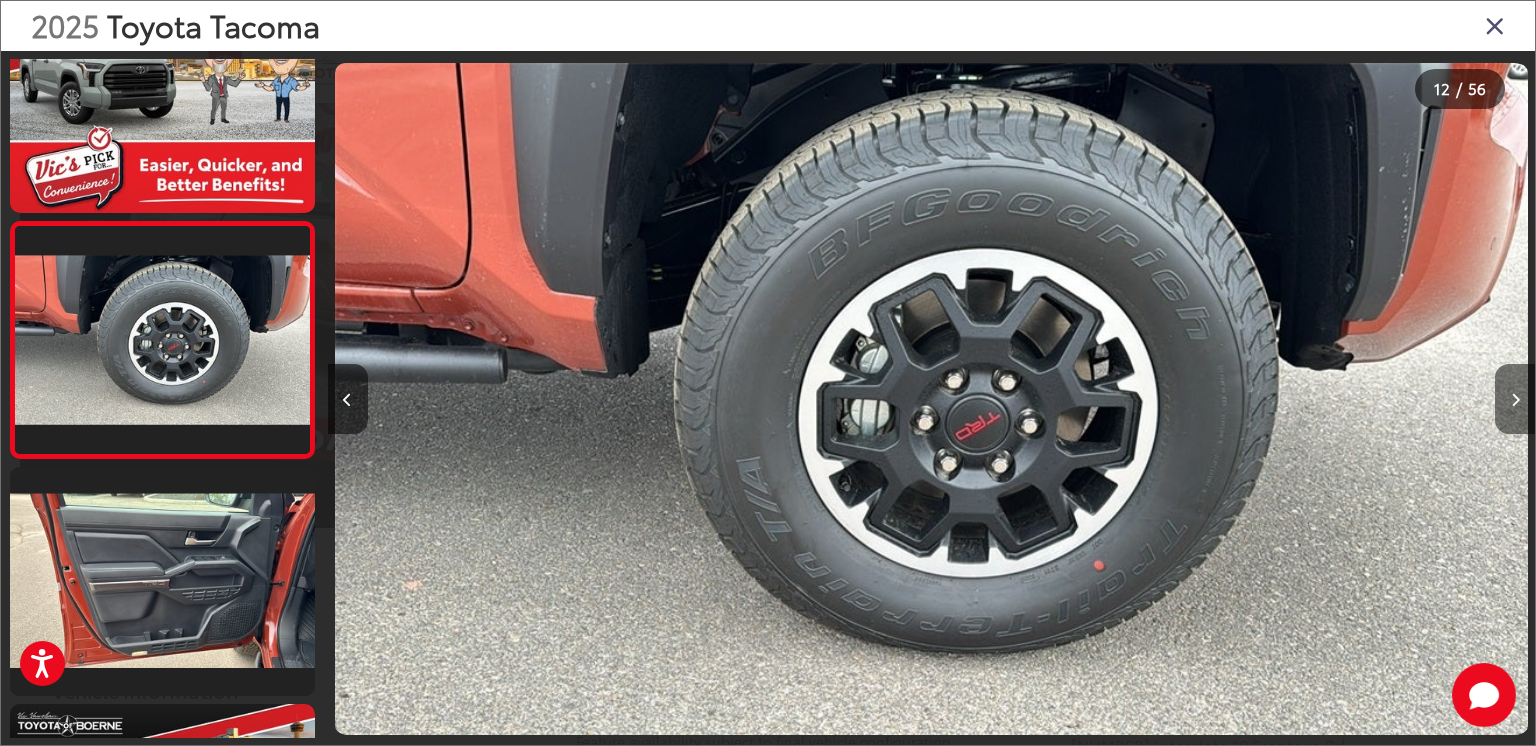 click at bounding box center (1515, 399) 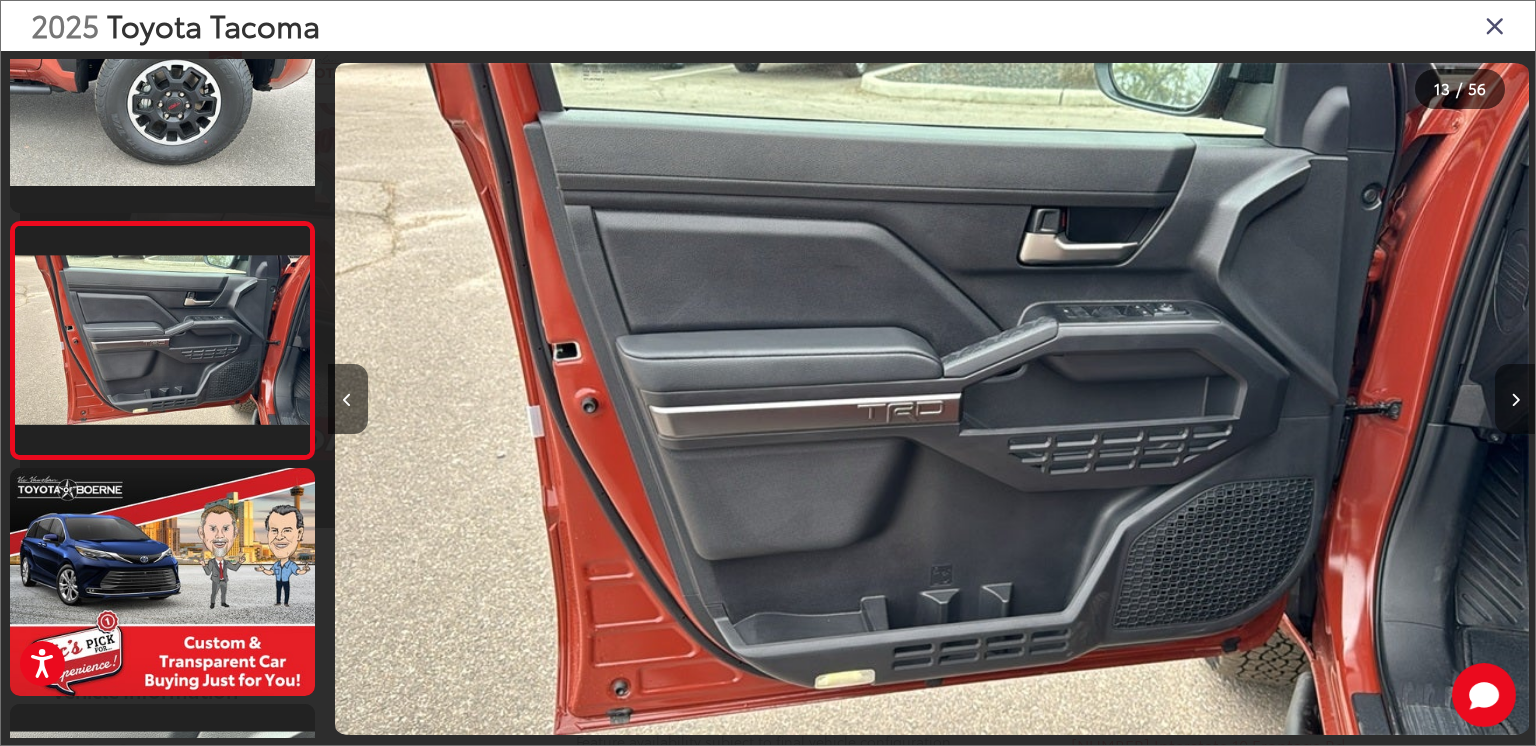 click at bounding box center [1515, 399] 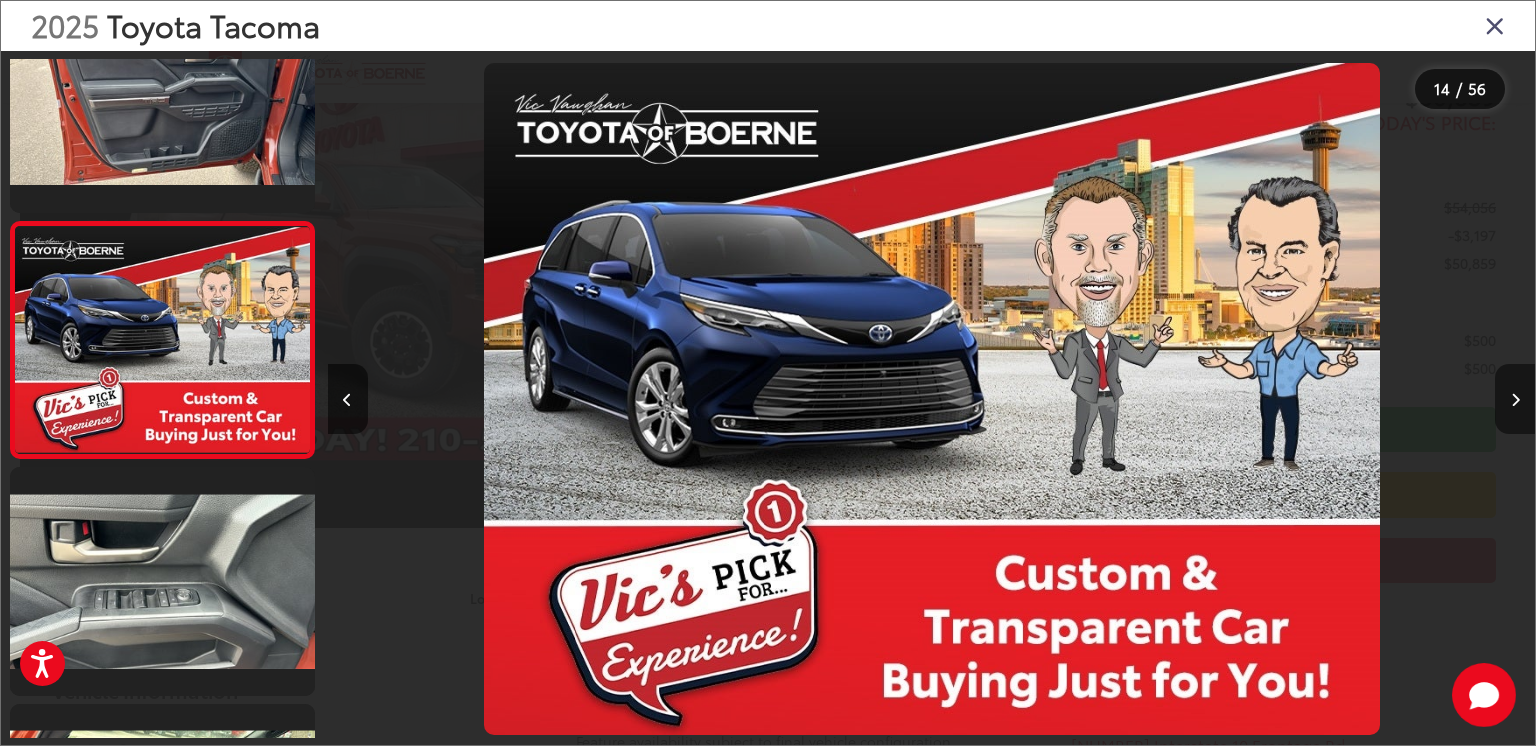click at bounding box center (1515, 399) 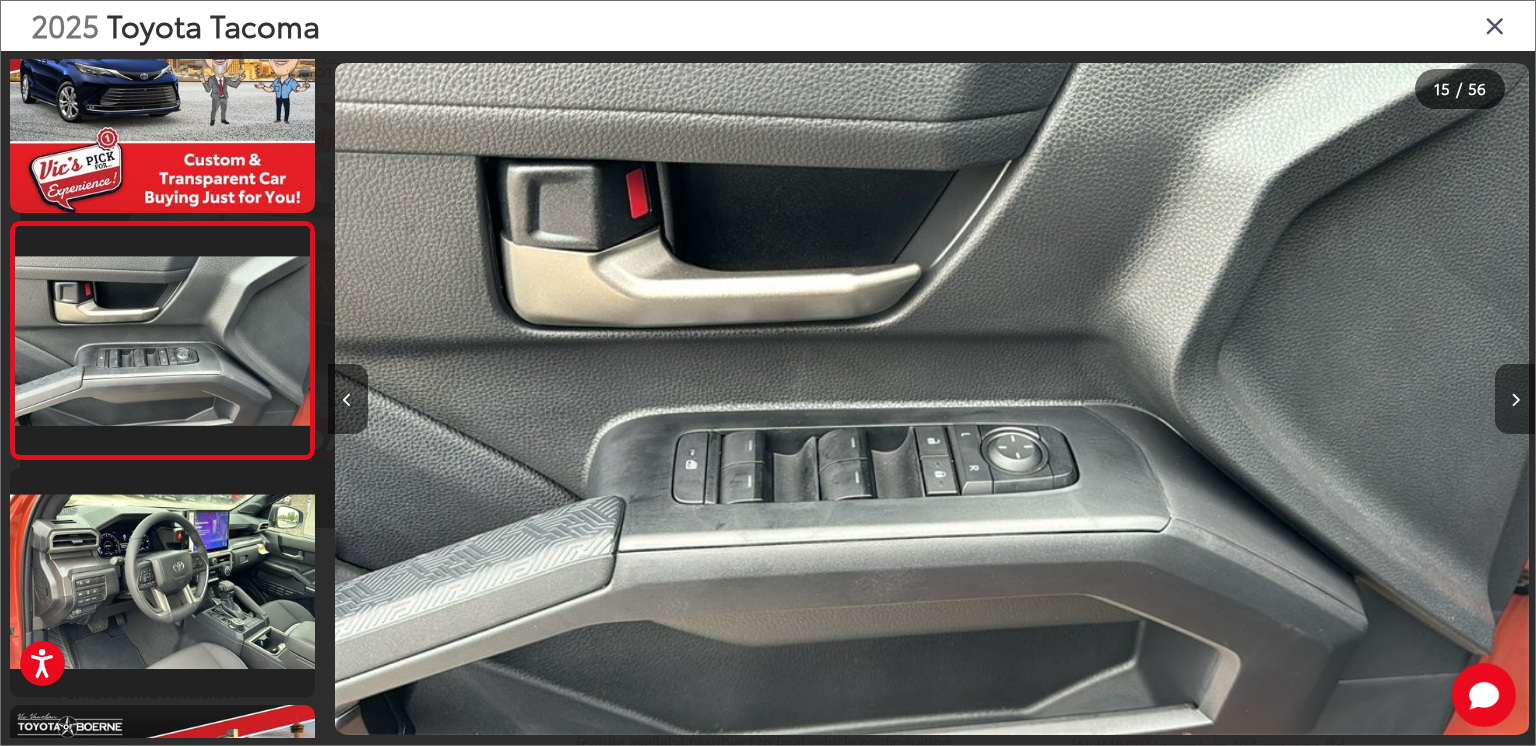 click at bounding box center [1515, 399] 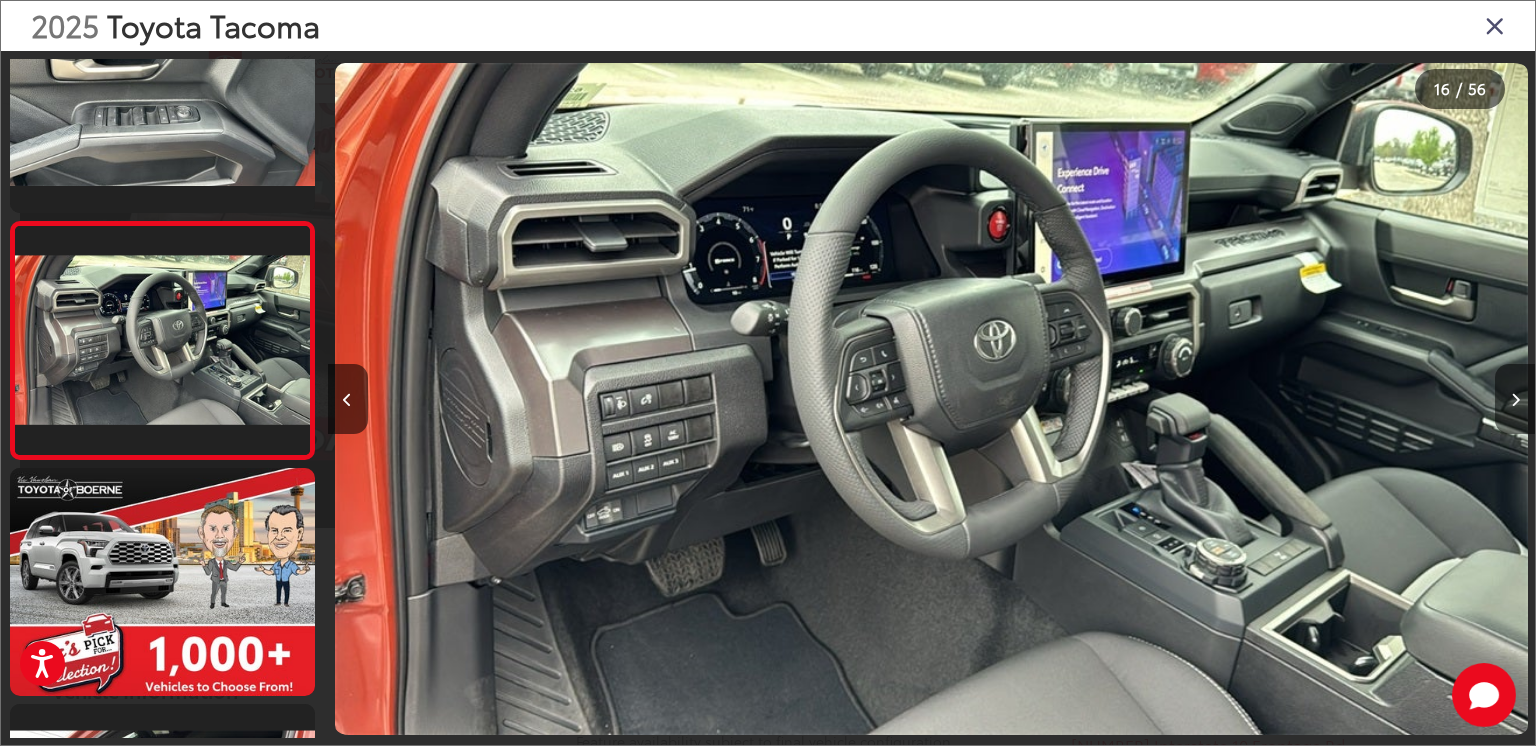 click at bounding box center [1515, 399] 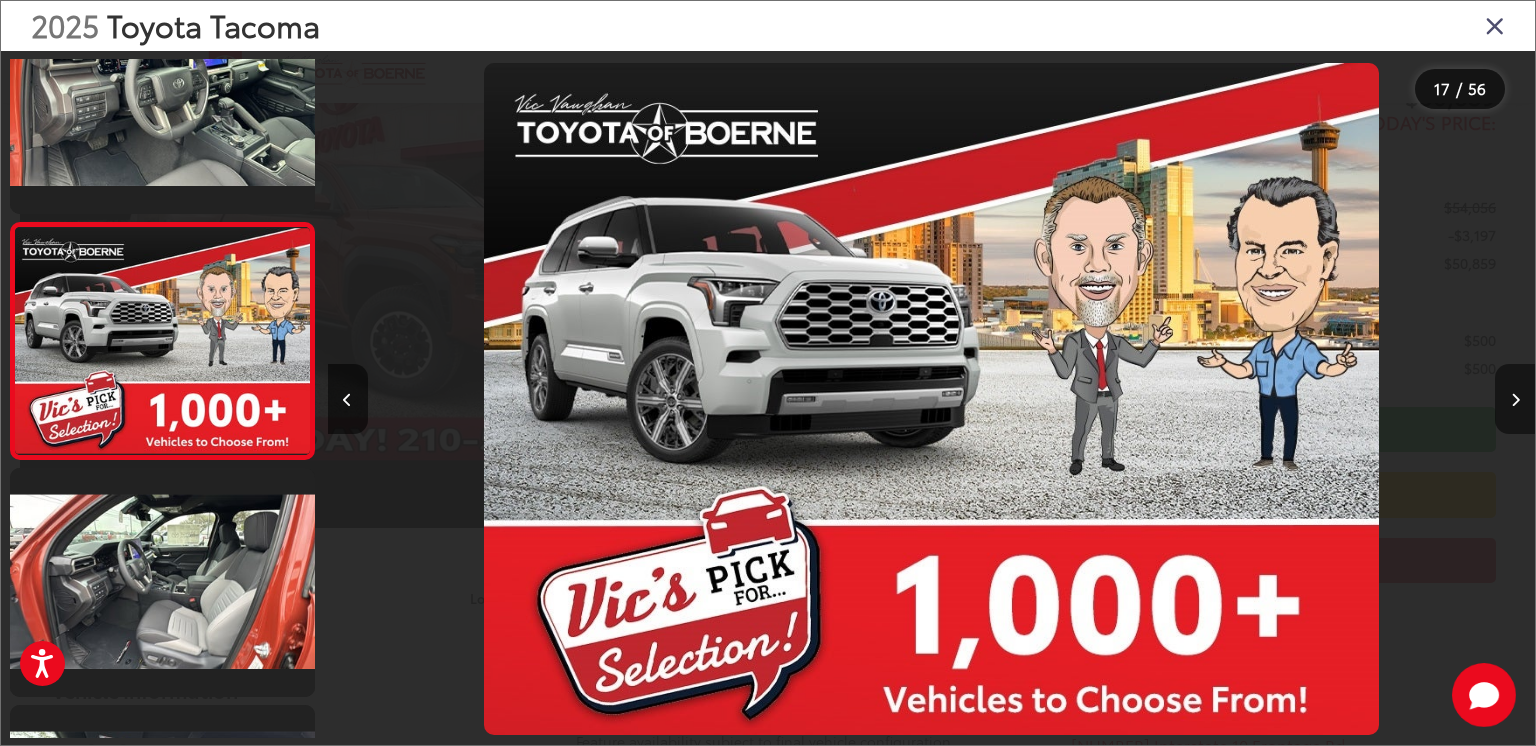 click at bounding box center (1515, 399) 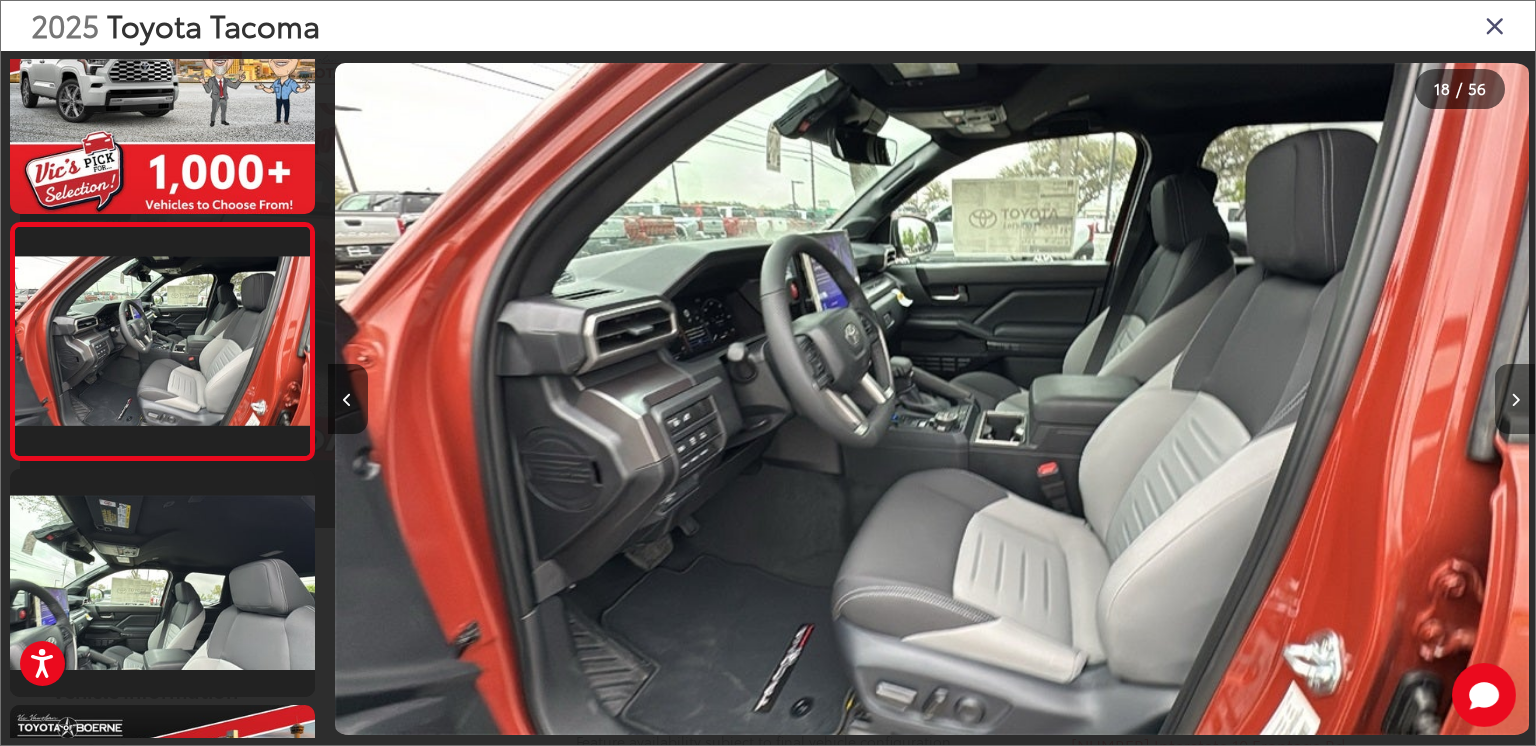 click at bounding box center [1515, 399] 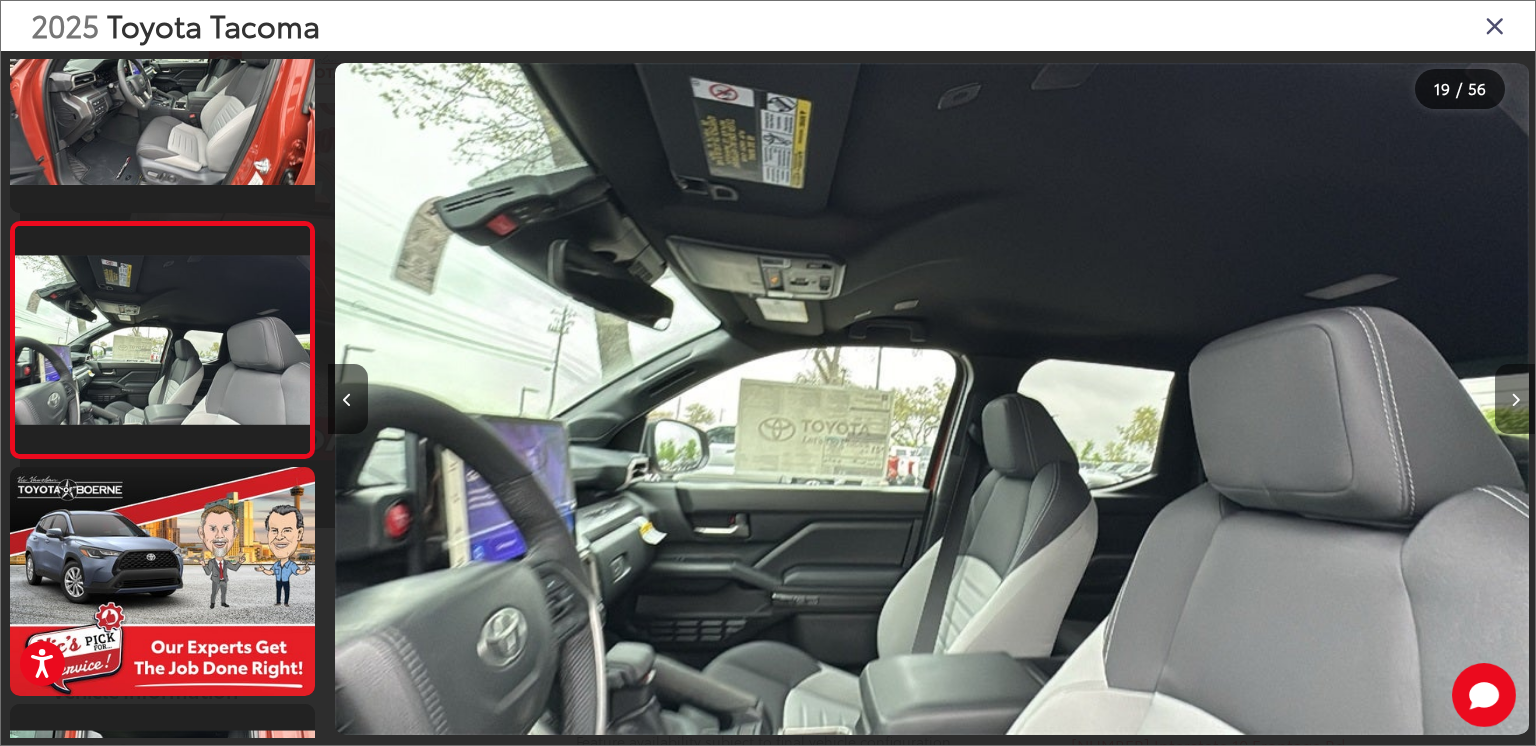 click at bounding box center (1515, 399) 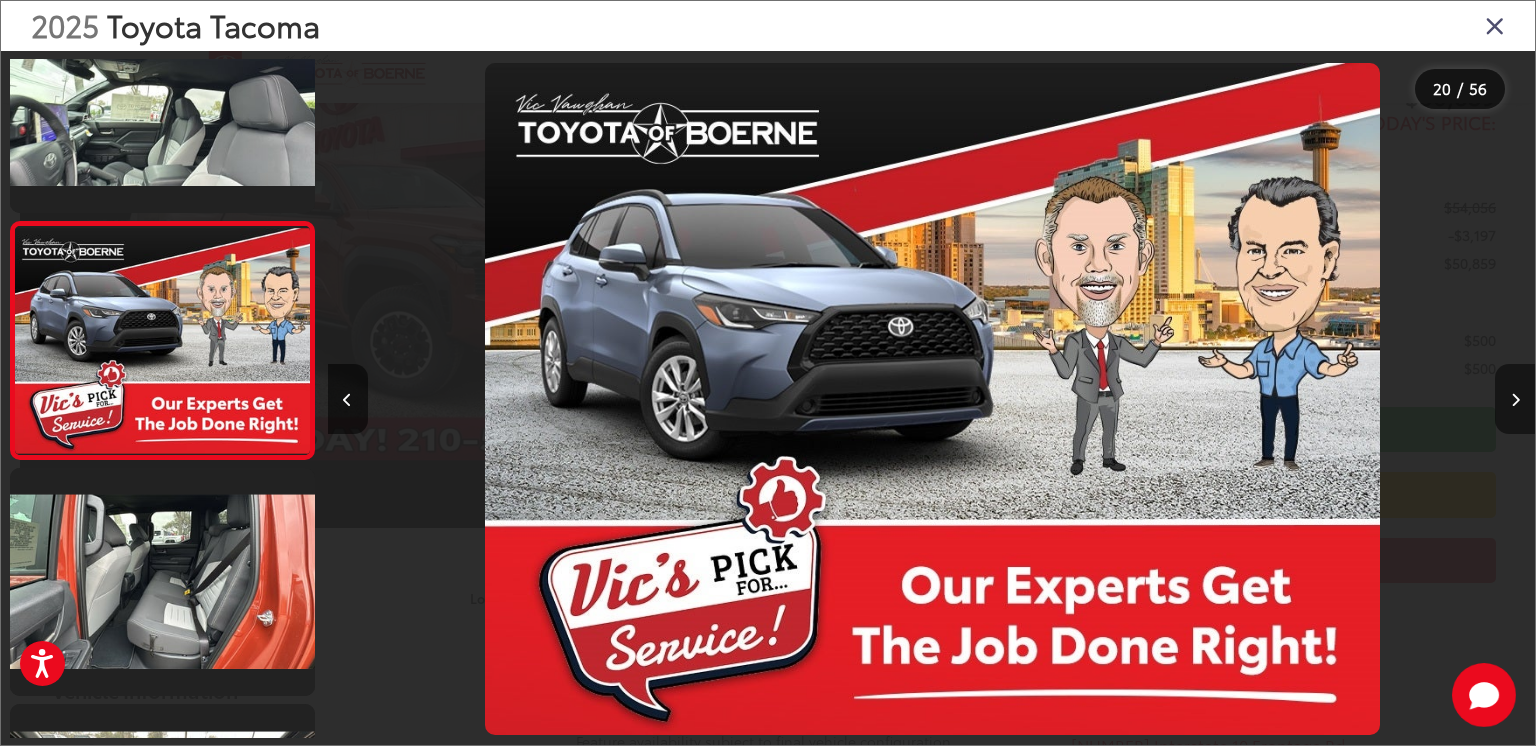 click at bounding box center (1515, 399) 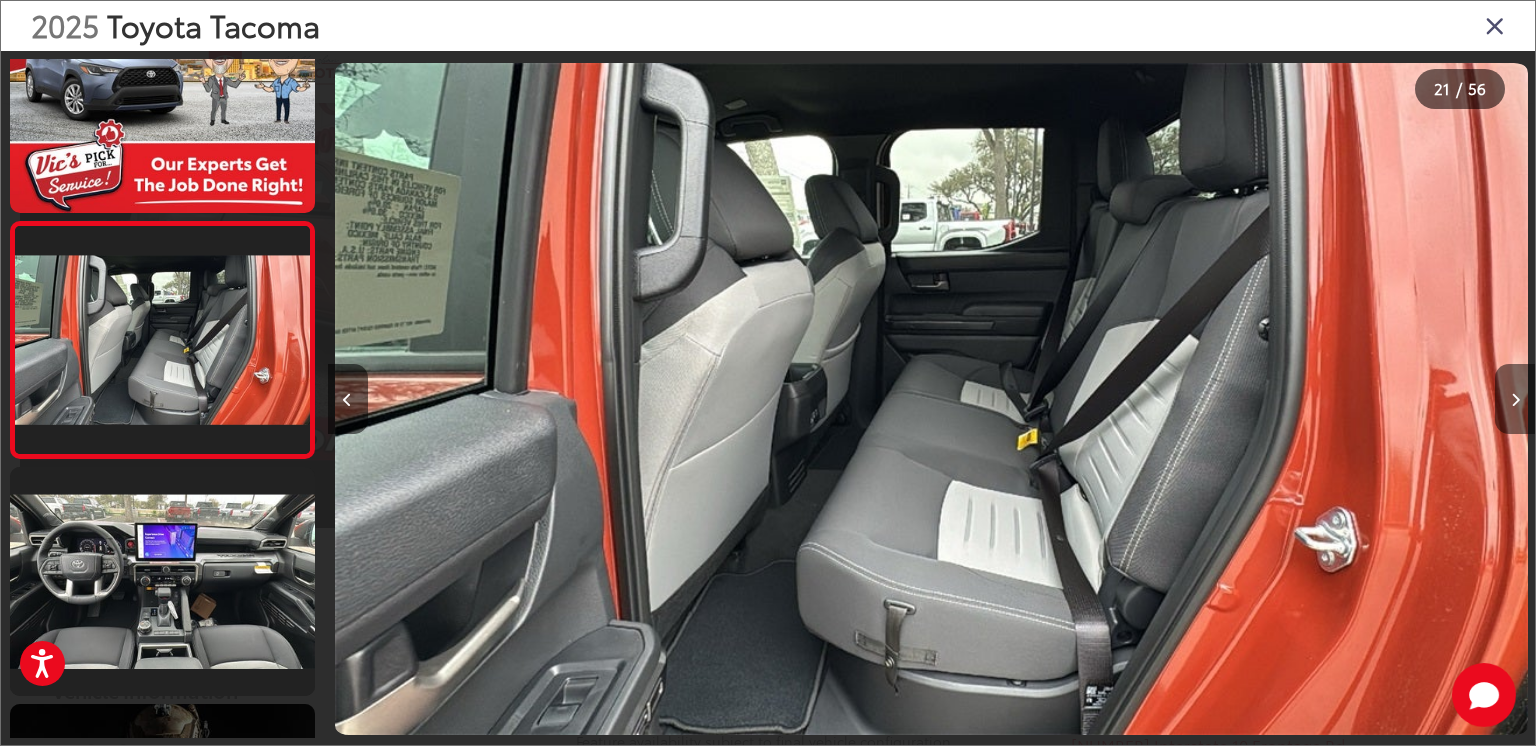 click at bounding box center (1515, 399) 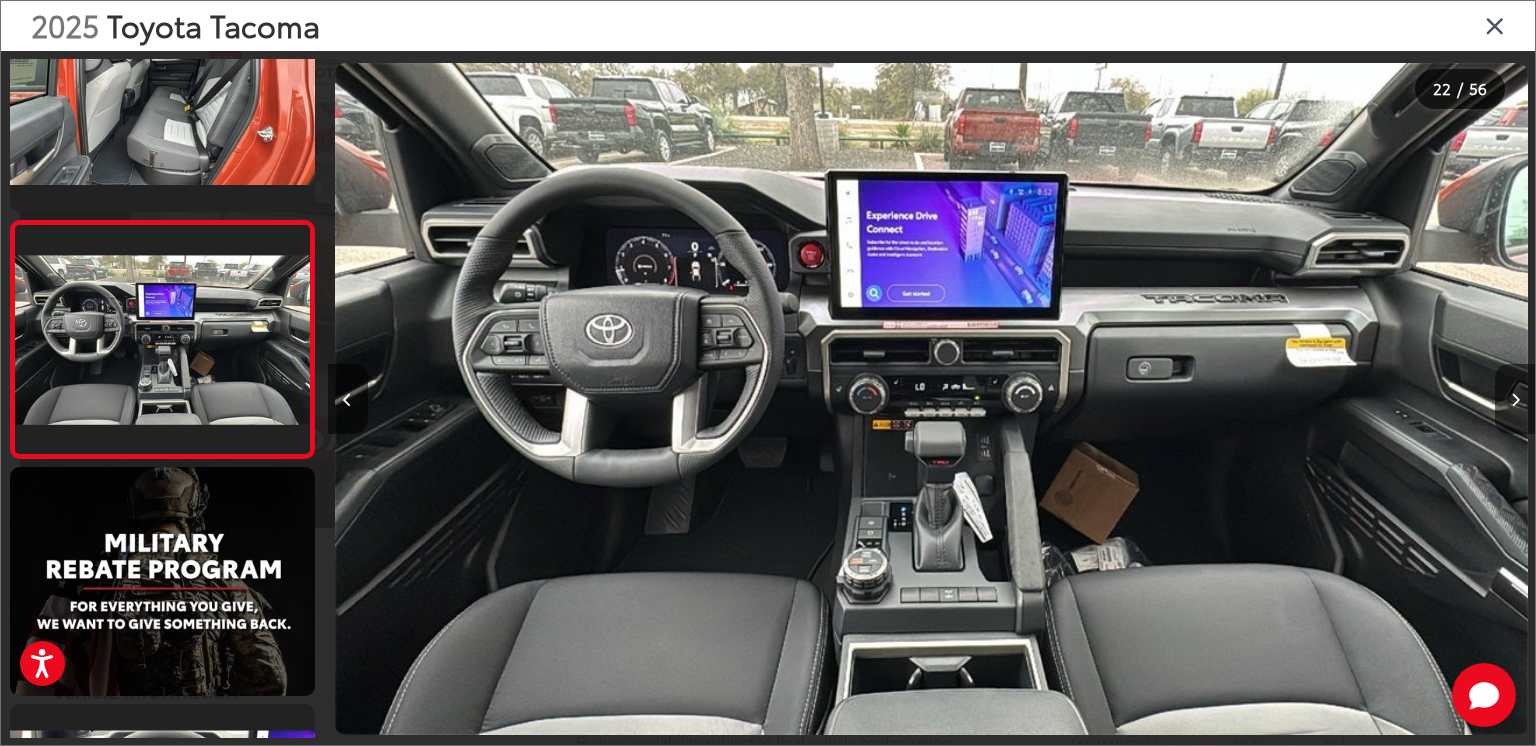 click at bounding box center [1515, 399] 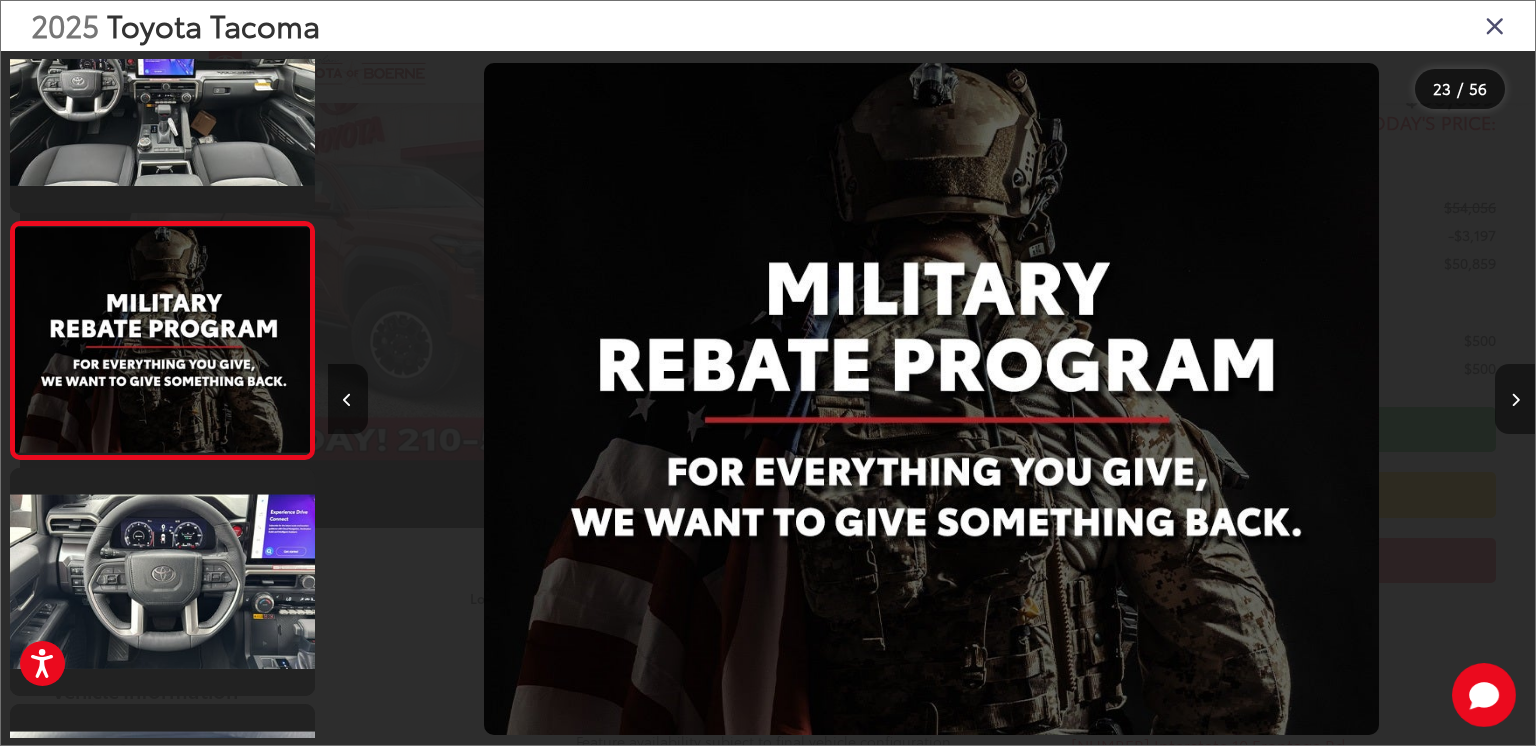 click at bounding box center (1515, 399) 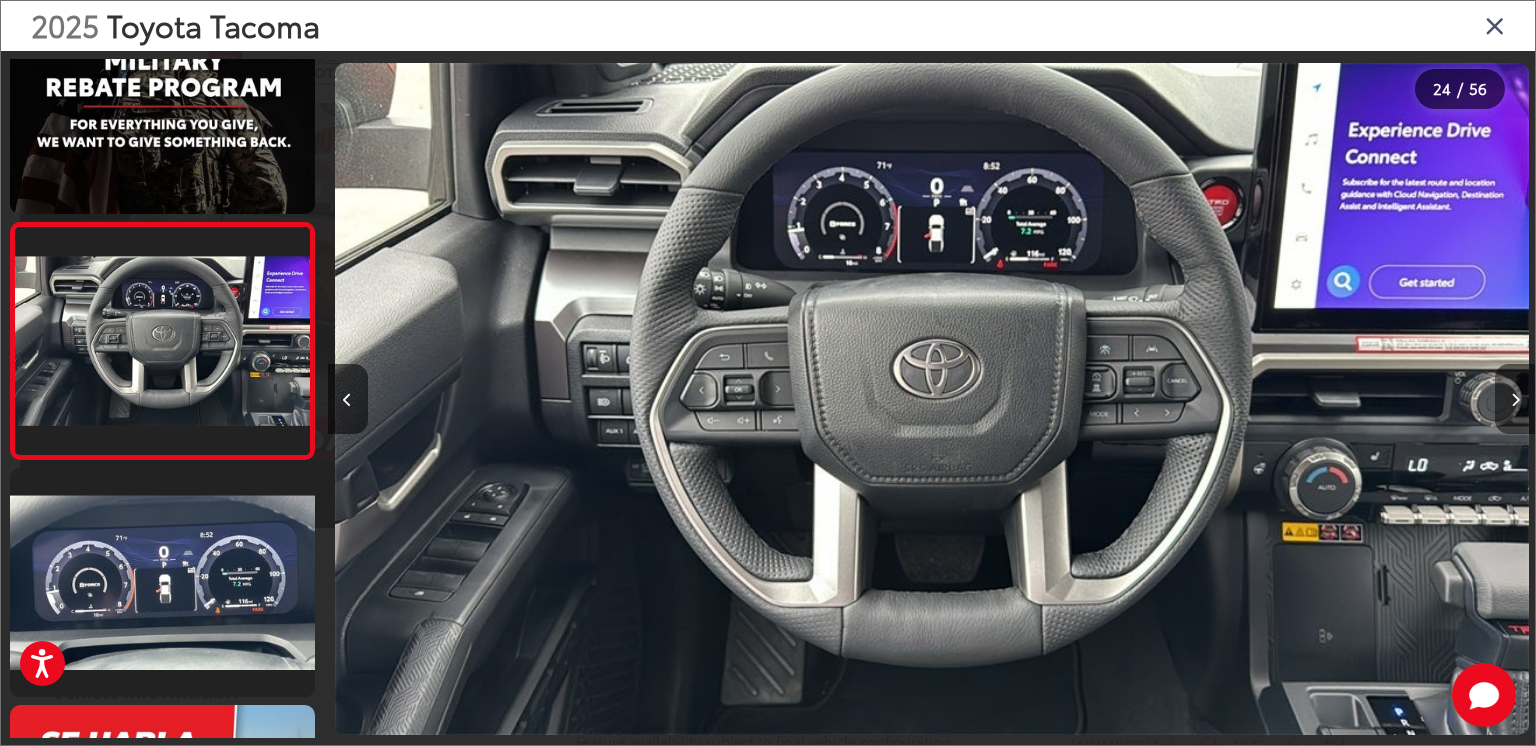 click at bounding box center [1515, 399] 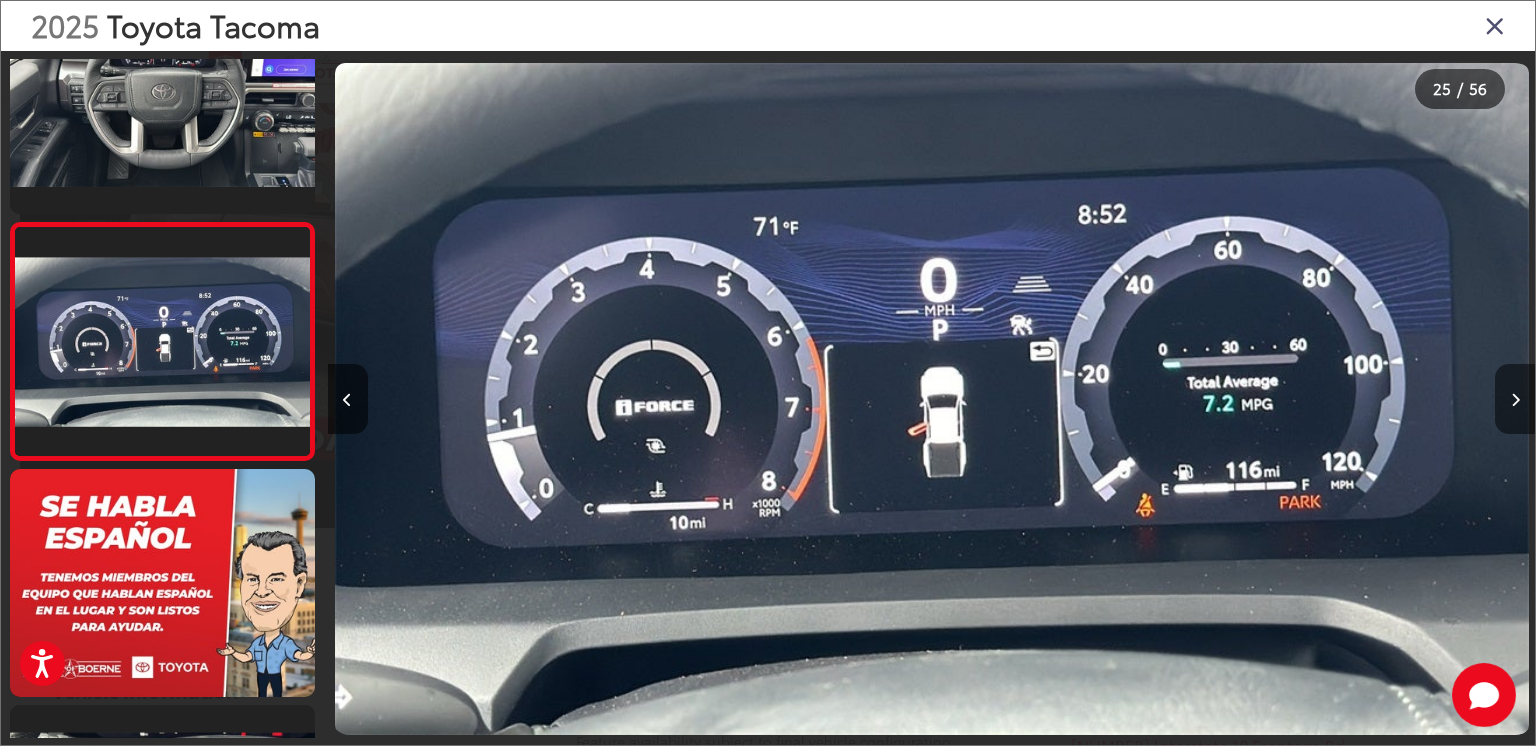 click at bounding box center (1515, 399) 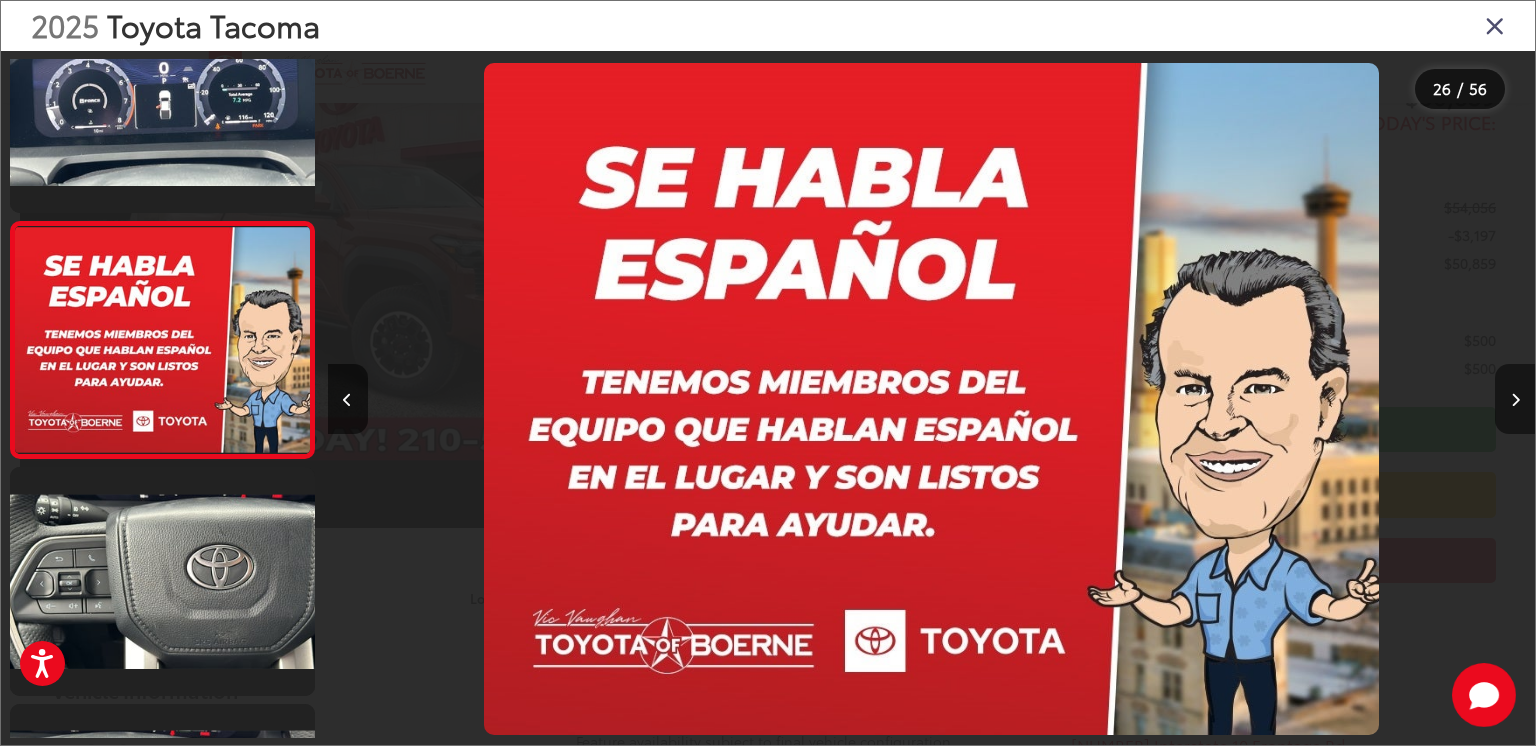 click at bounding box center [1515, 399] 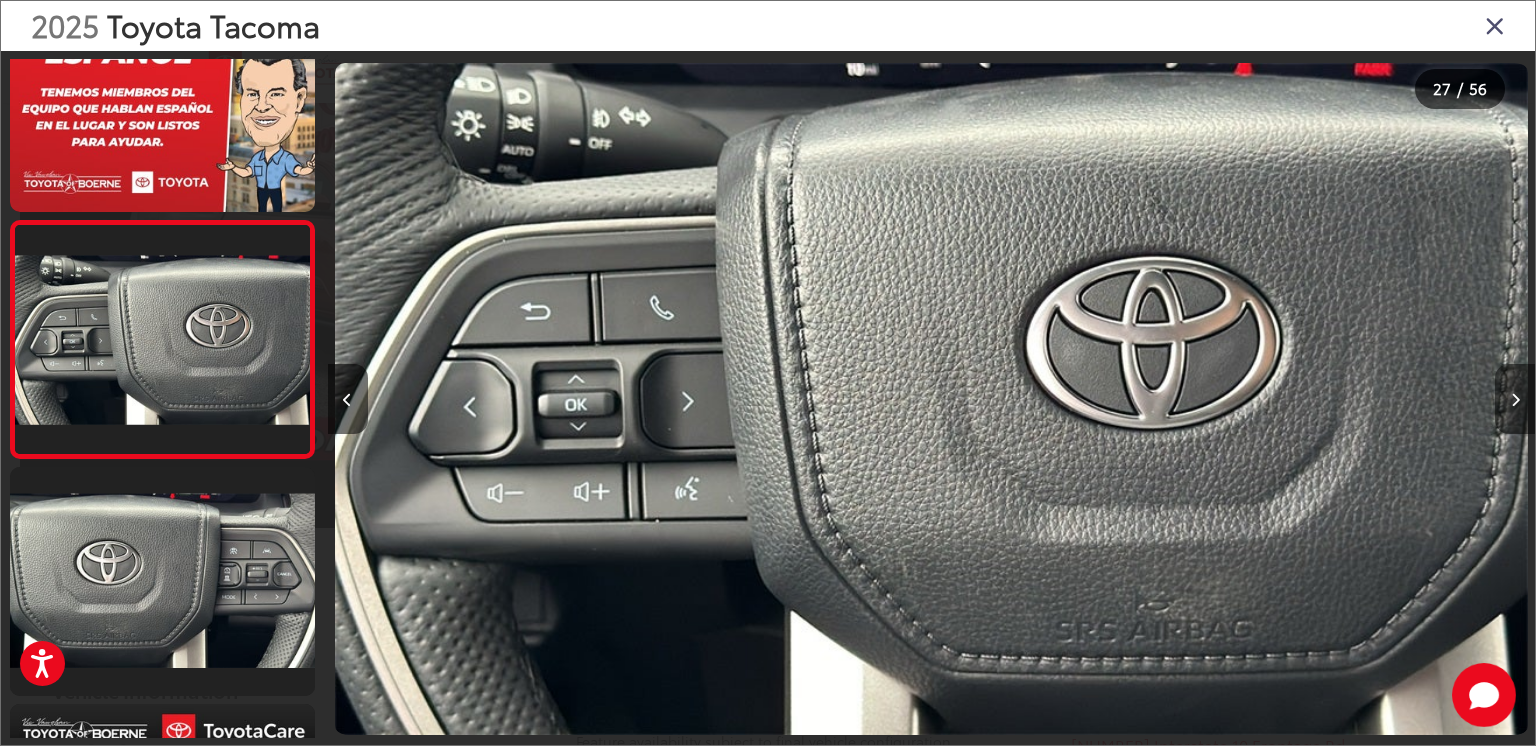 click at bounding box center [1515, 399] 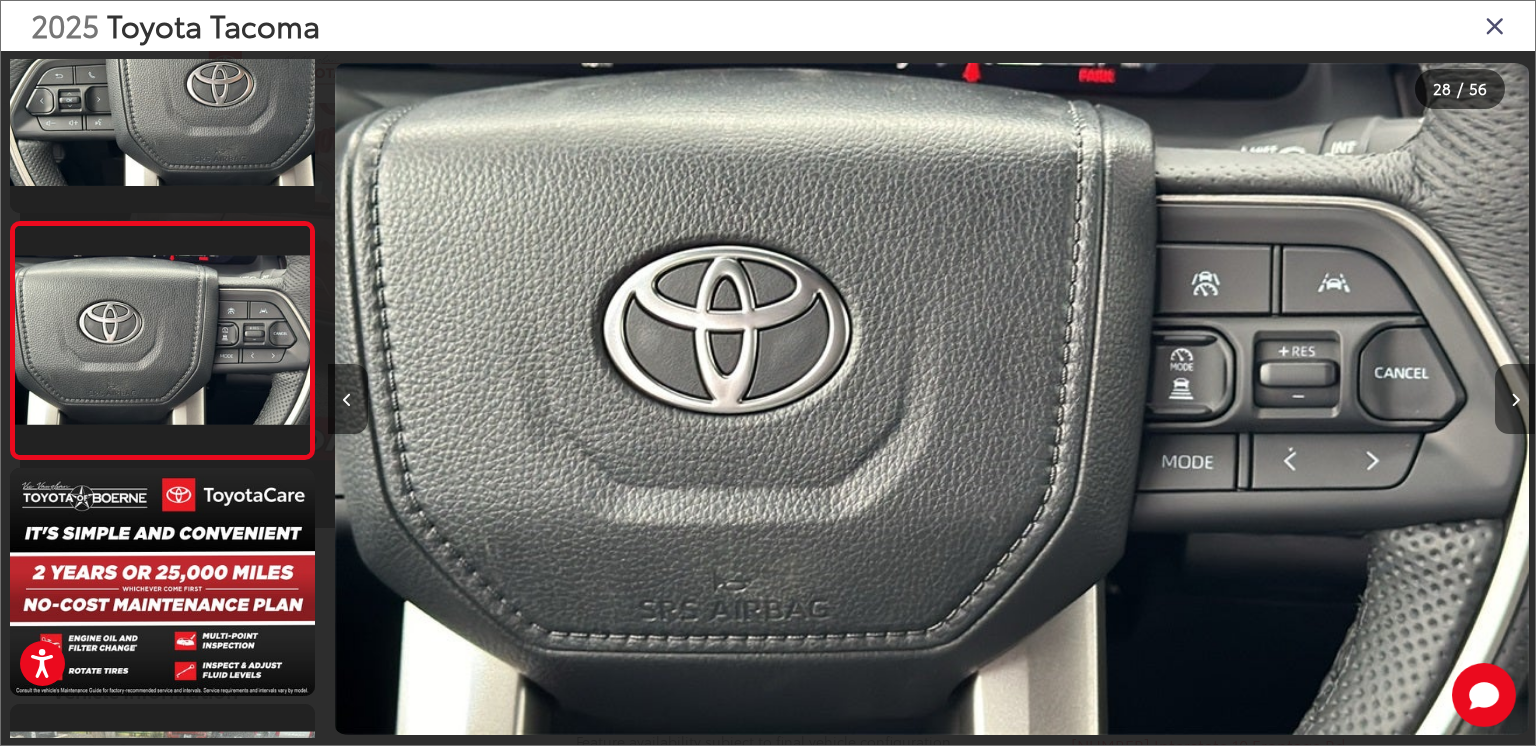 click at bounding box center [1515, 400] 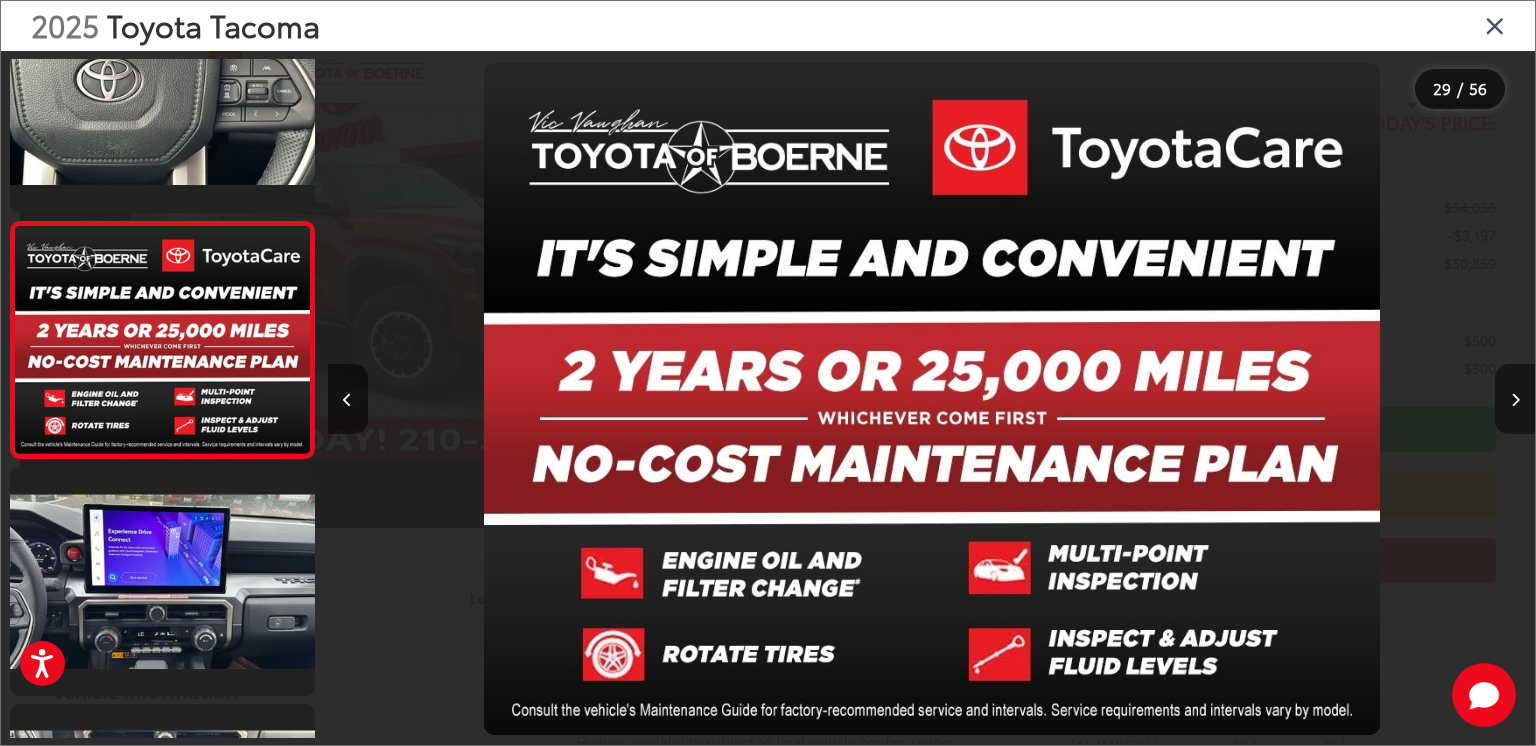 click at bounding box center [1515, 400] 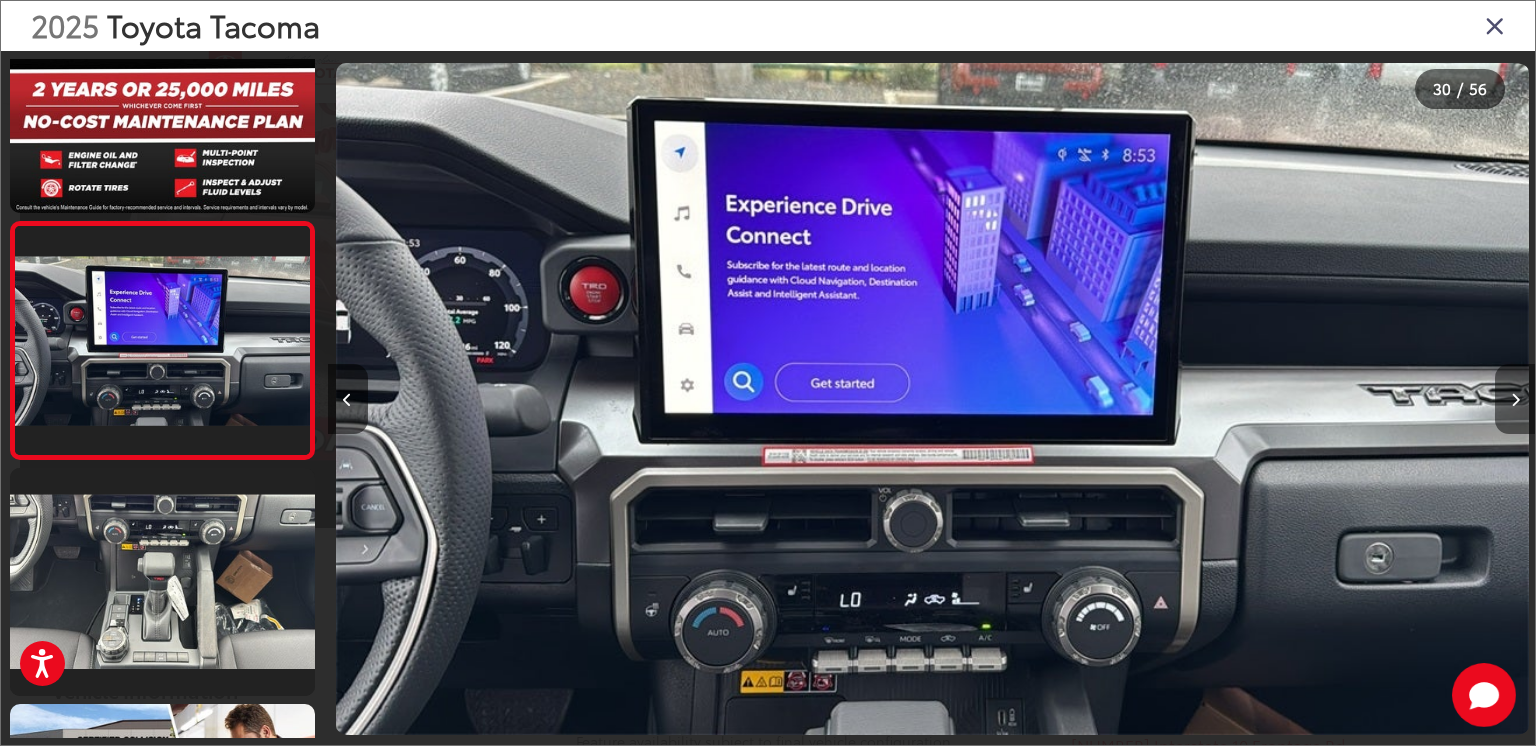 click at bounding box center (1515, 400) 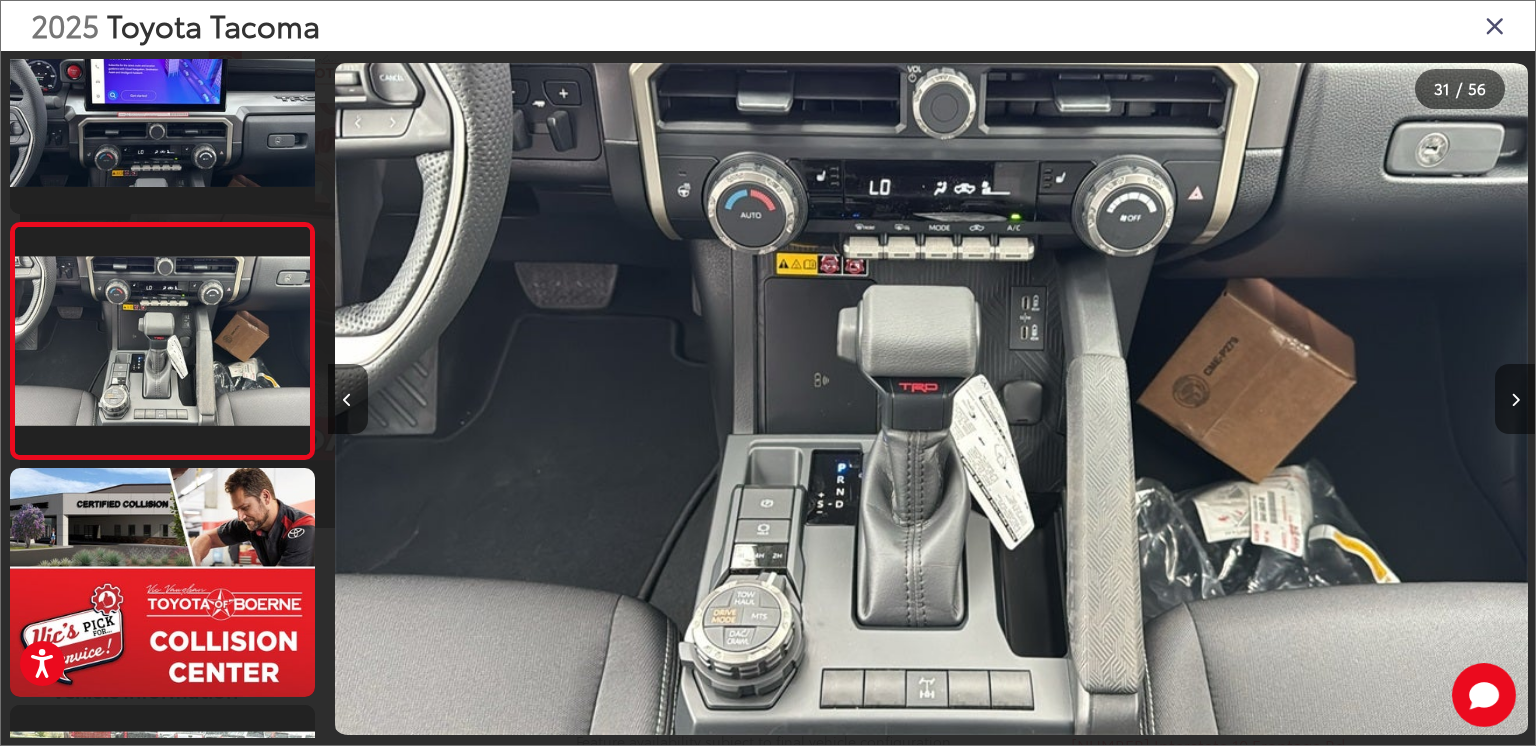 click at bounding box center (1515, 400) 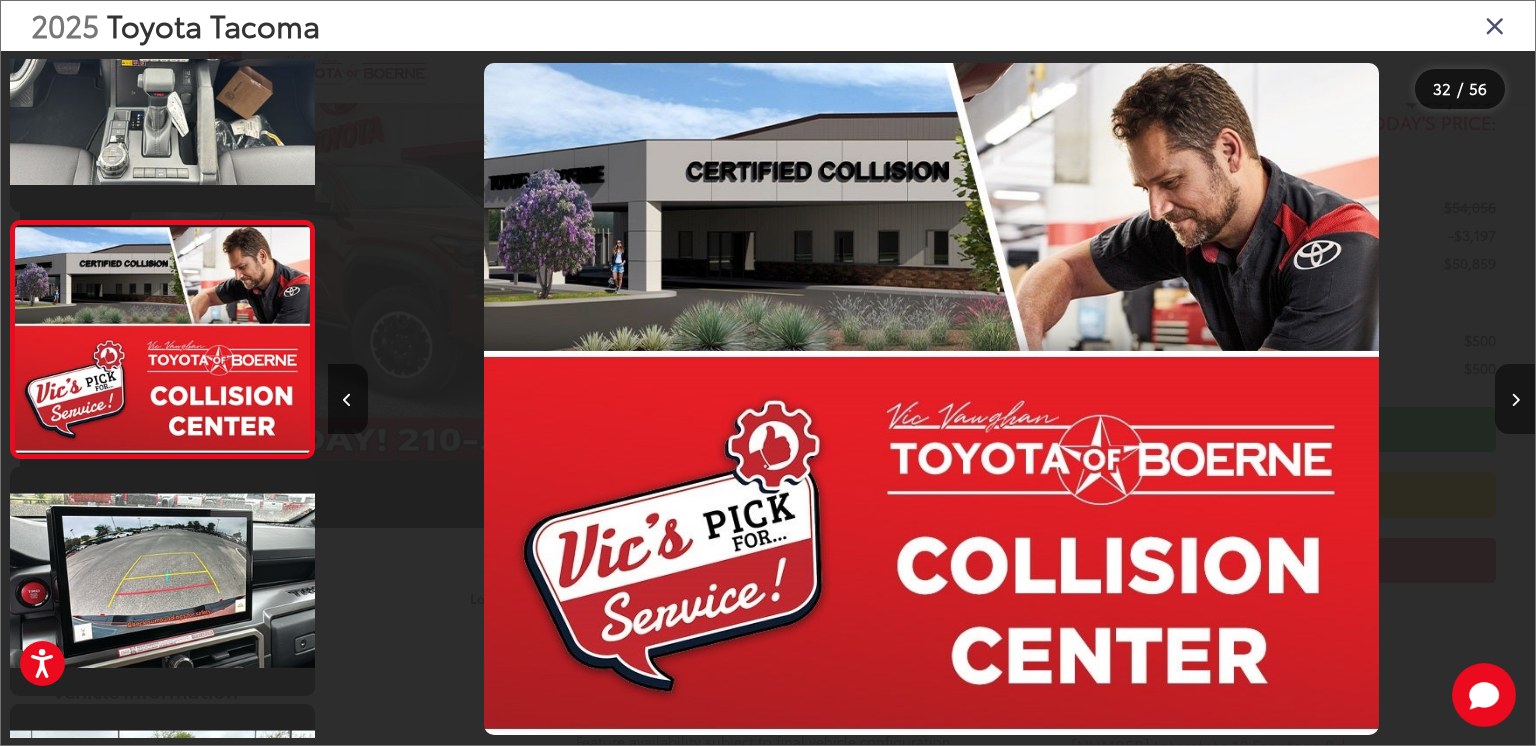 click at bounding box center [1515, 400] 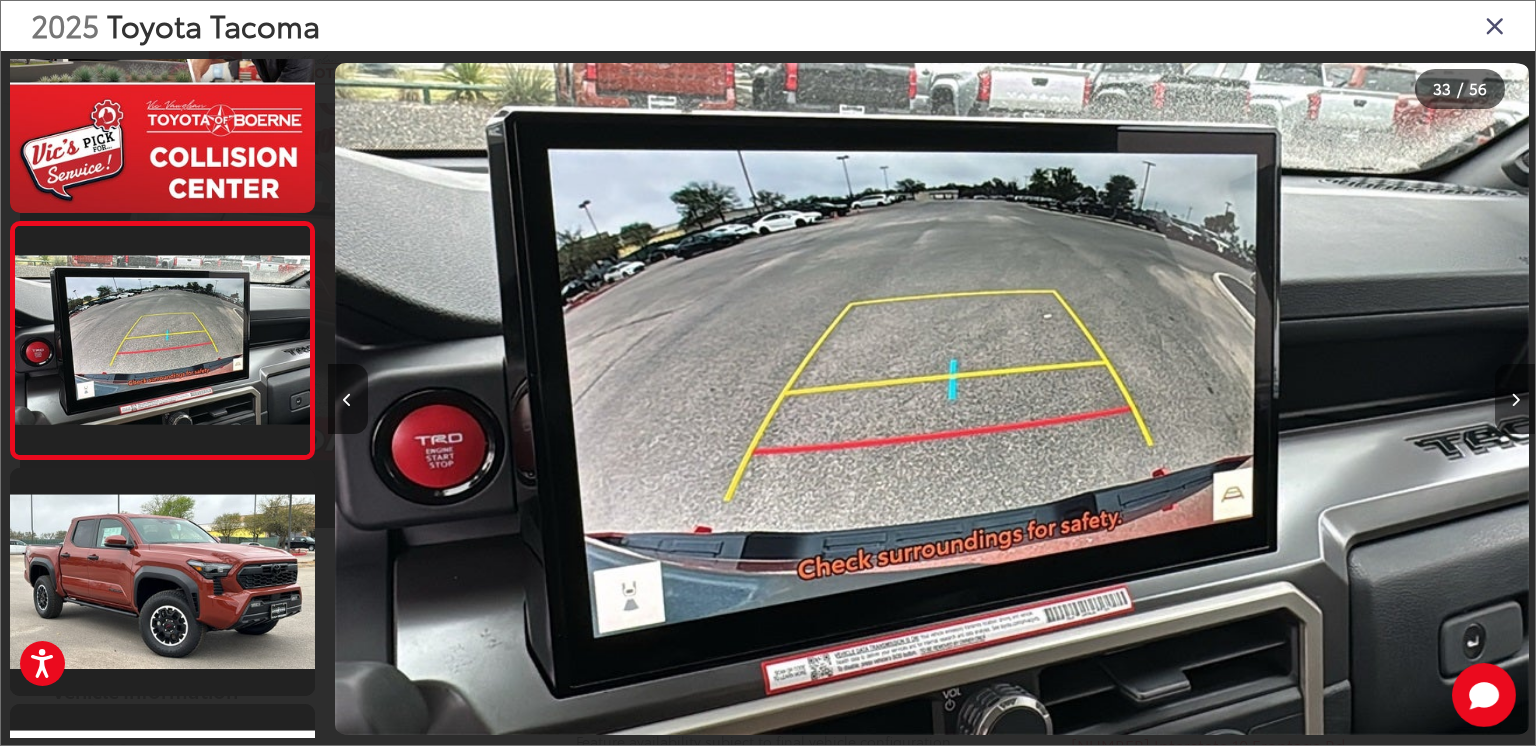 click at bounding box center (1515, 400) 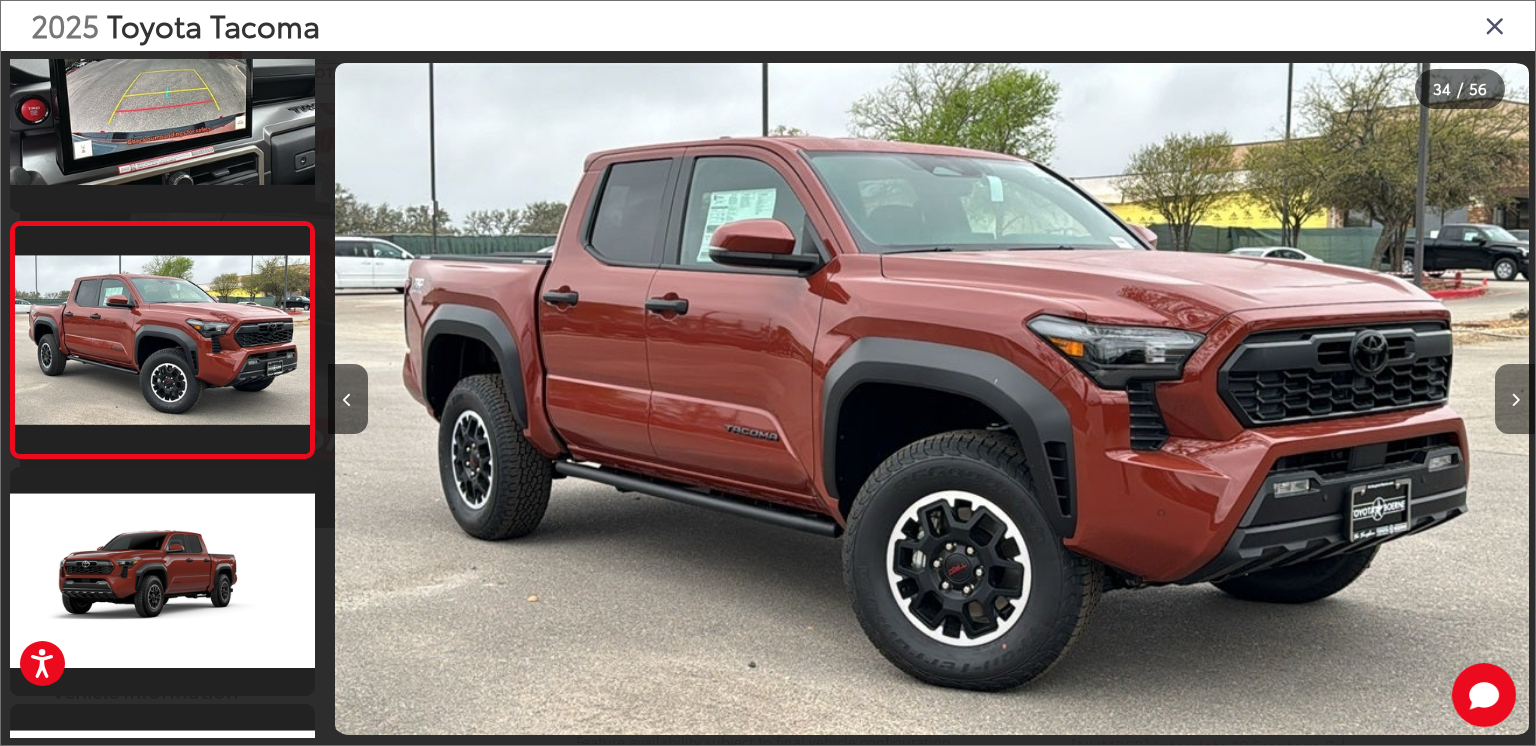 click at bounding box center [1515, 400] 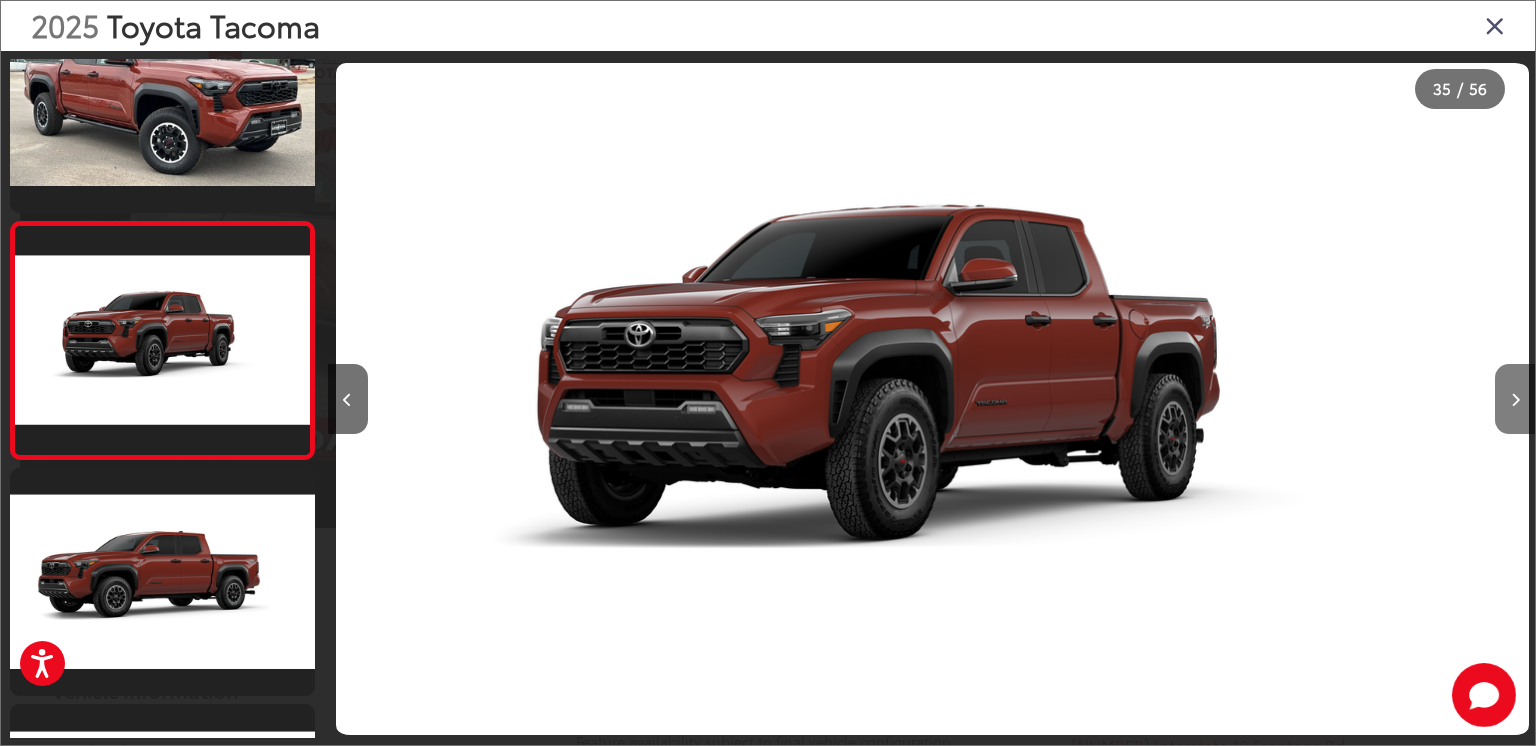 click at bounding box center [1515, 400] 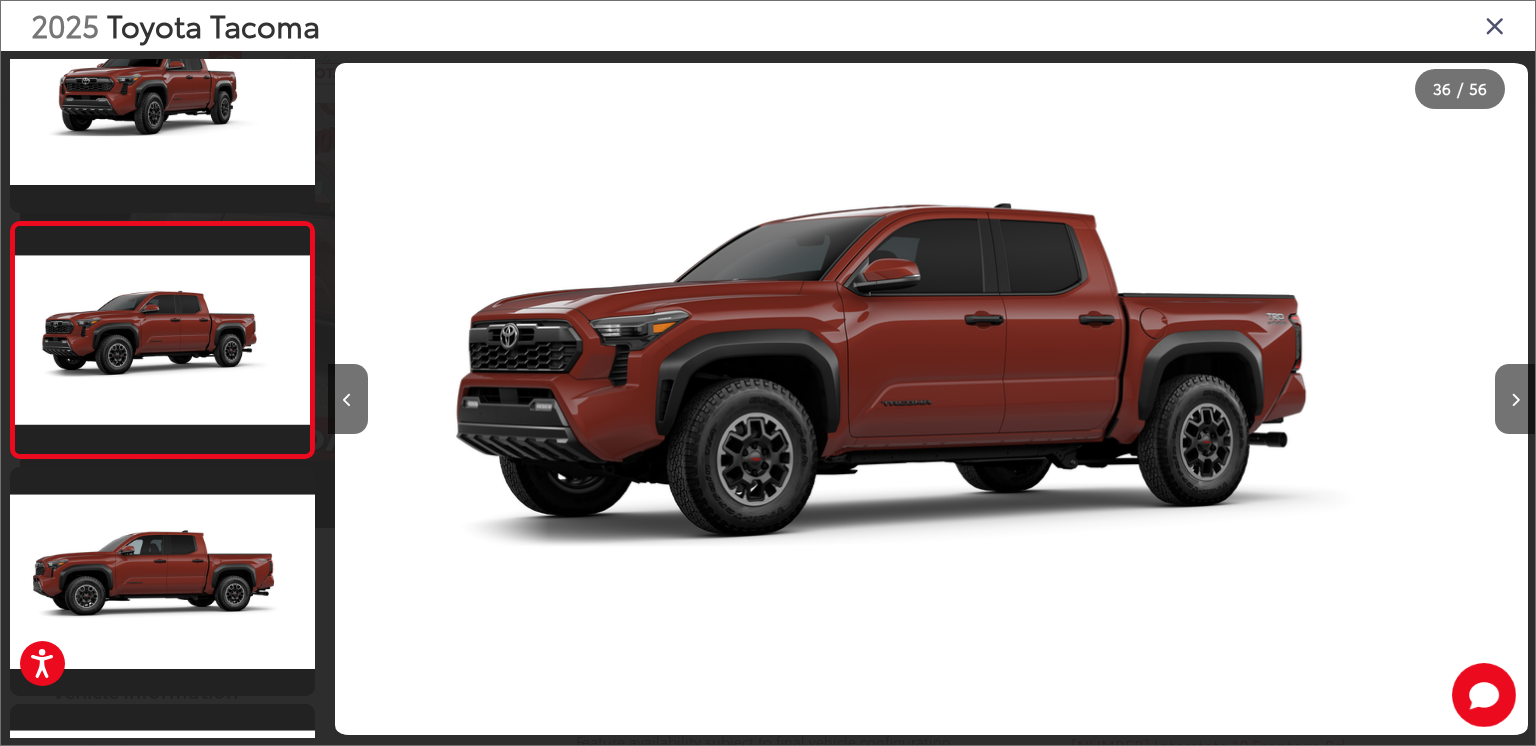 click at bounding box center [1495, 25] 